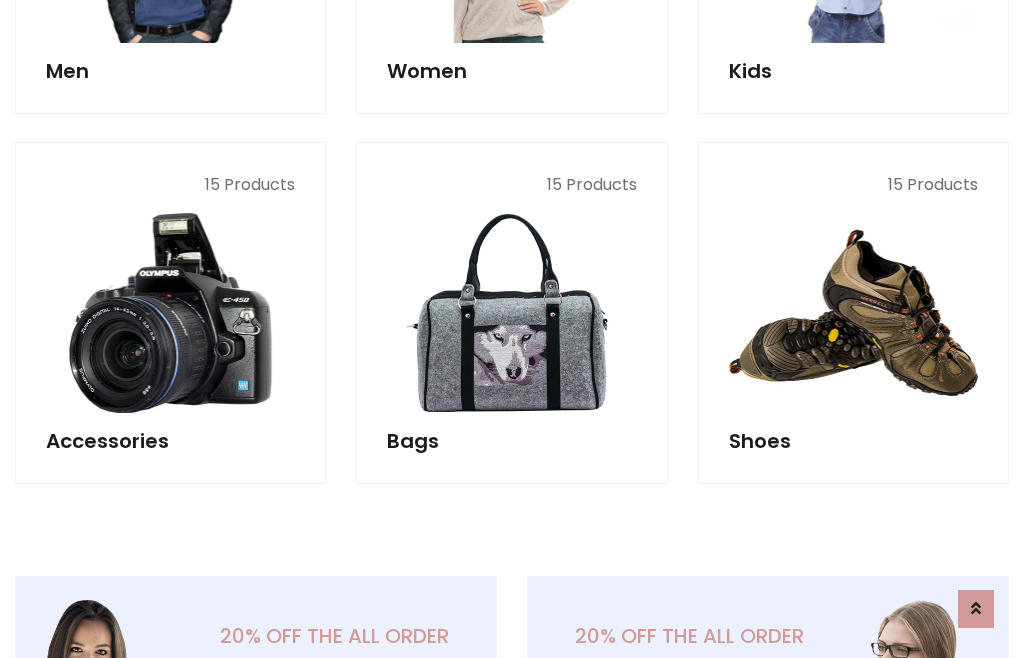 scroll, scrollTop: 853, scrollLeft: 0, axis: vertical 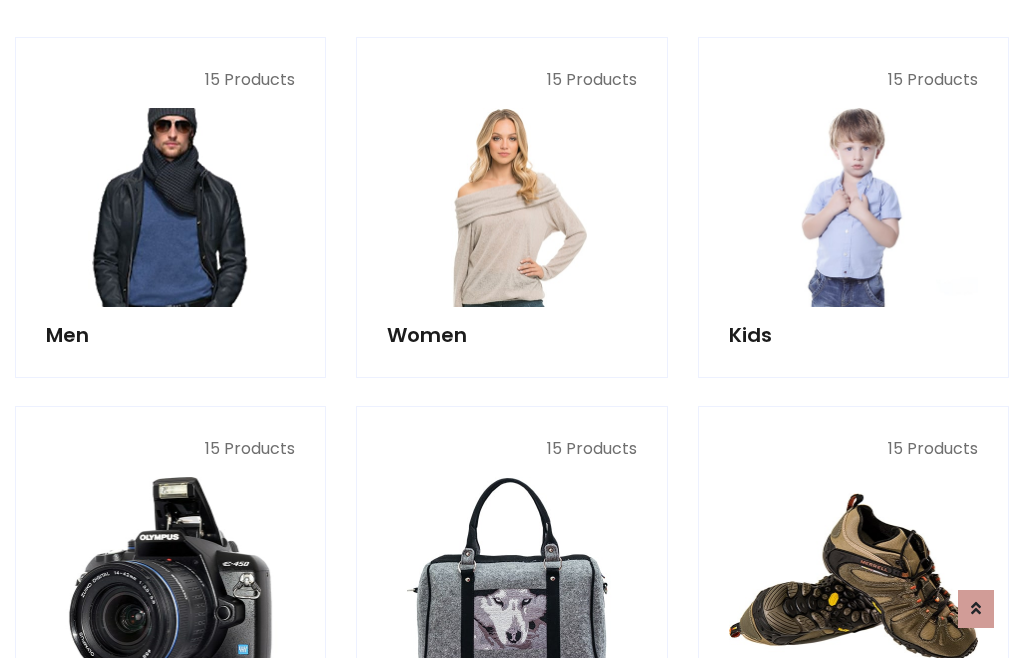 click at bounding box center [170, 207] 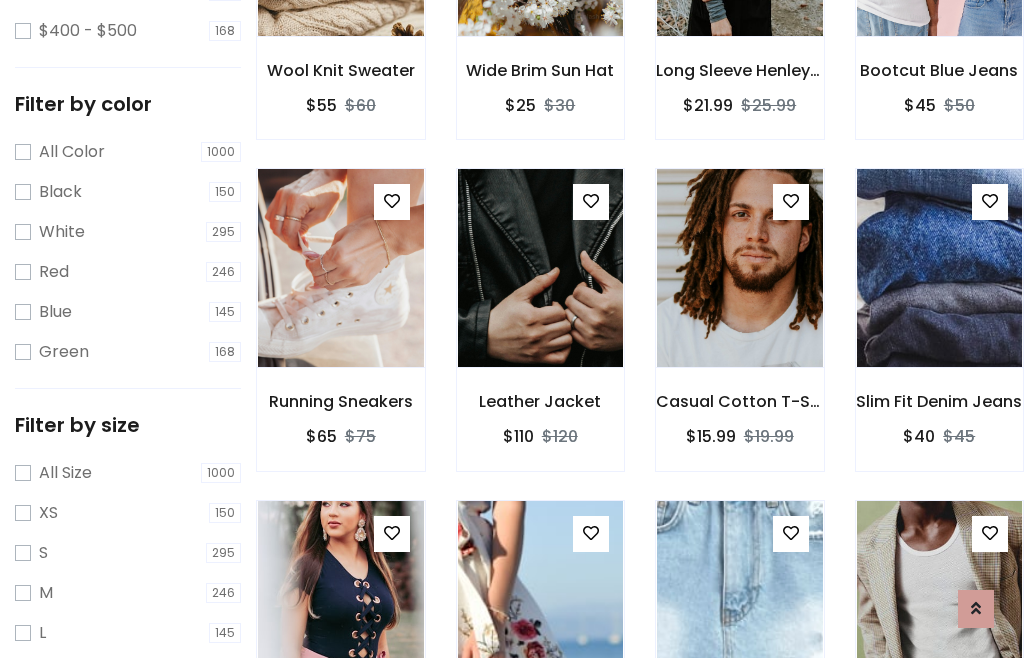 scroll, scrollTop: 185, scrollLeft: 0, axis: vertical 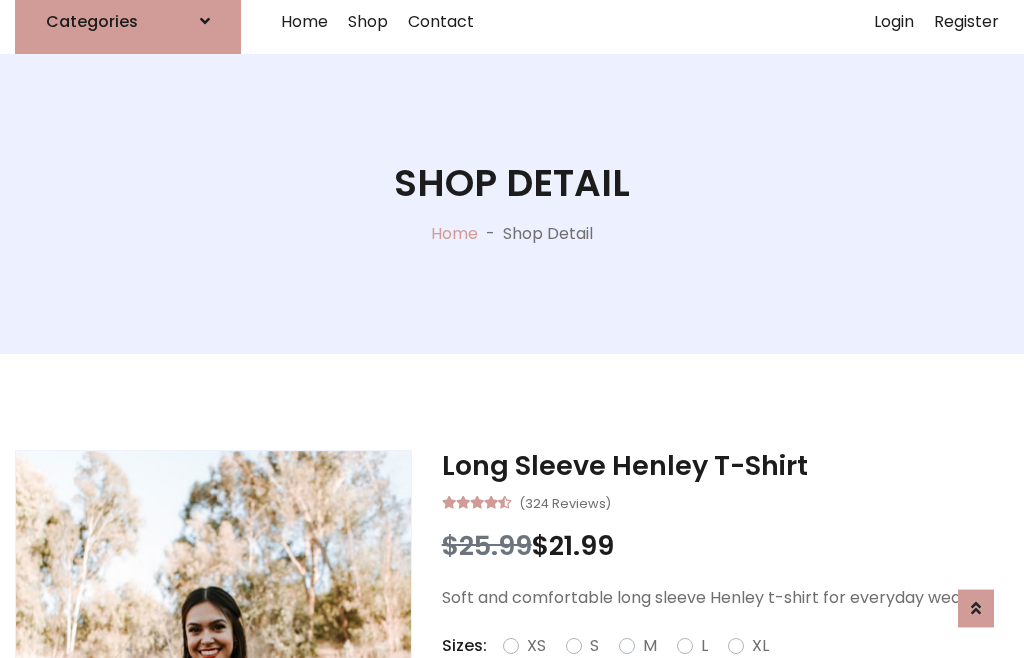 click on "Red" at bounding box center [732, 670] 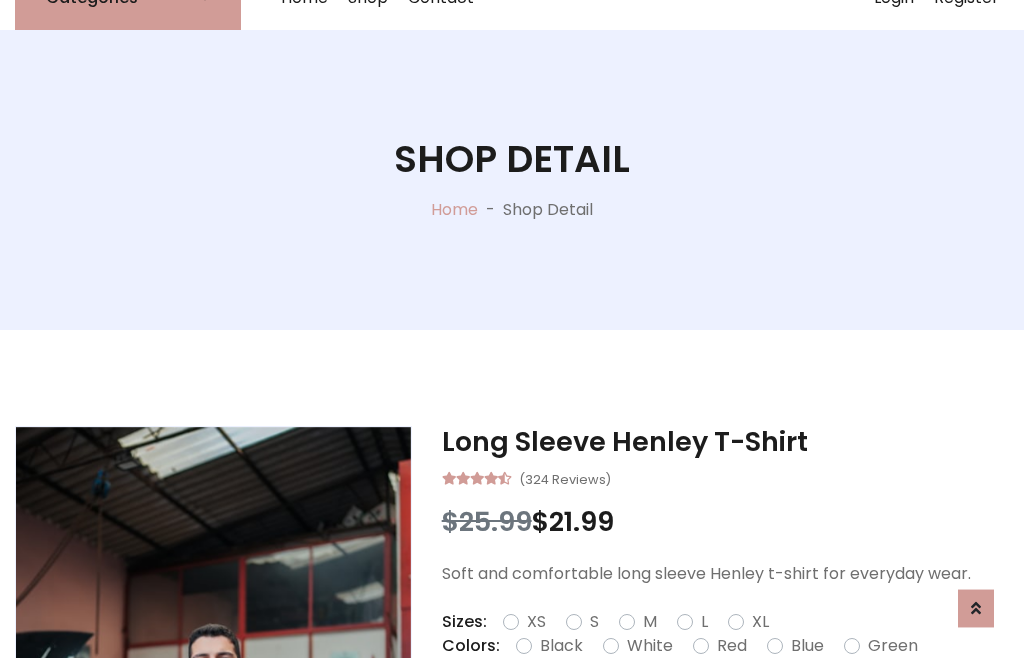 click on "Add To Cart" at bounding box center [663, 709] 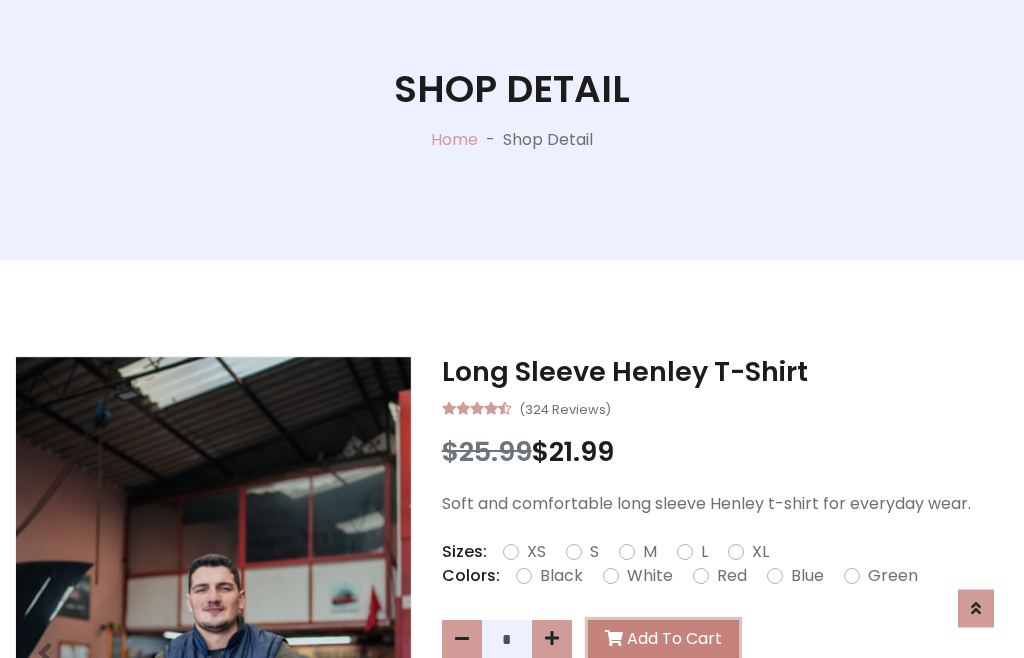 scroll, scrollTop: 0, scrollLeft: 0, axis: both 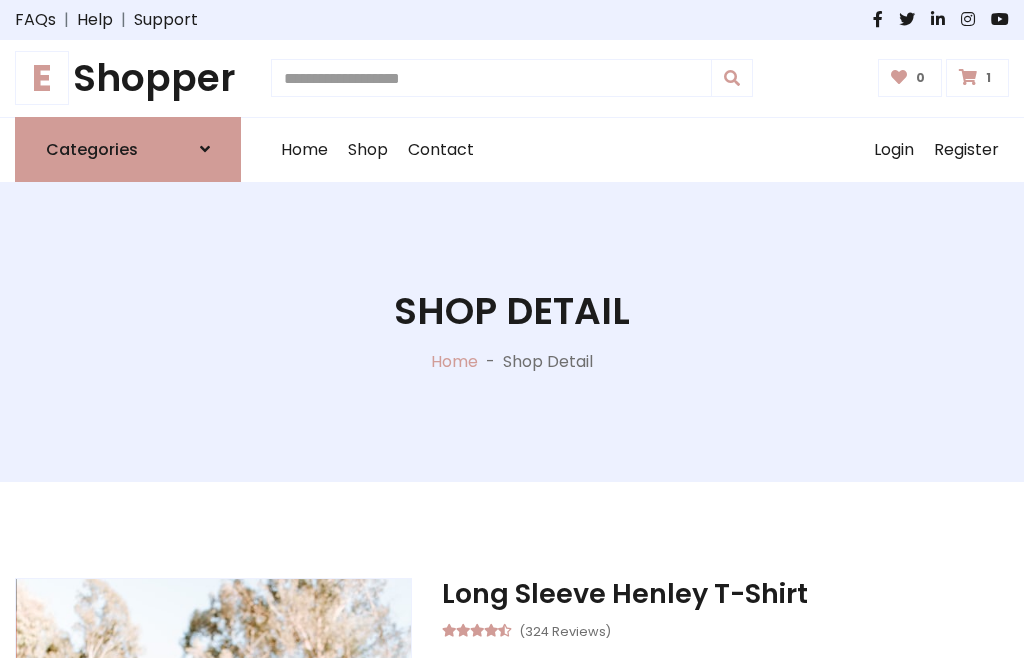 click at bounding box center (968, 77) 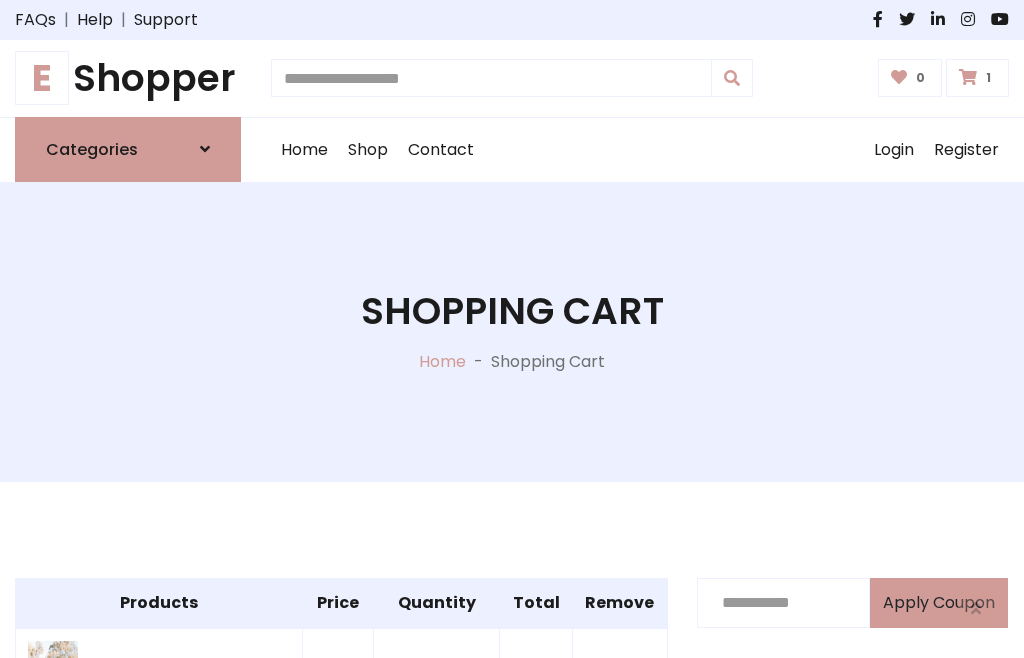 scroll, scrollTop: 474, scrollLeft: 0, axis: vertical 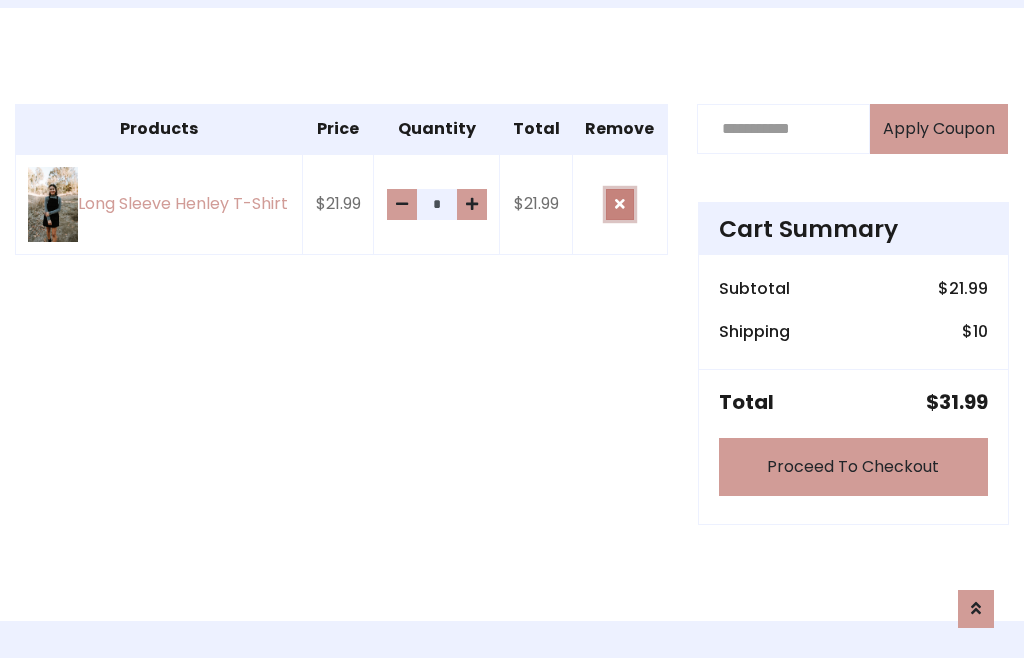 click at bounding box center [620, 204] 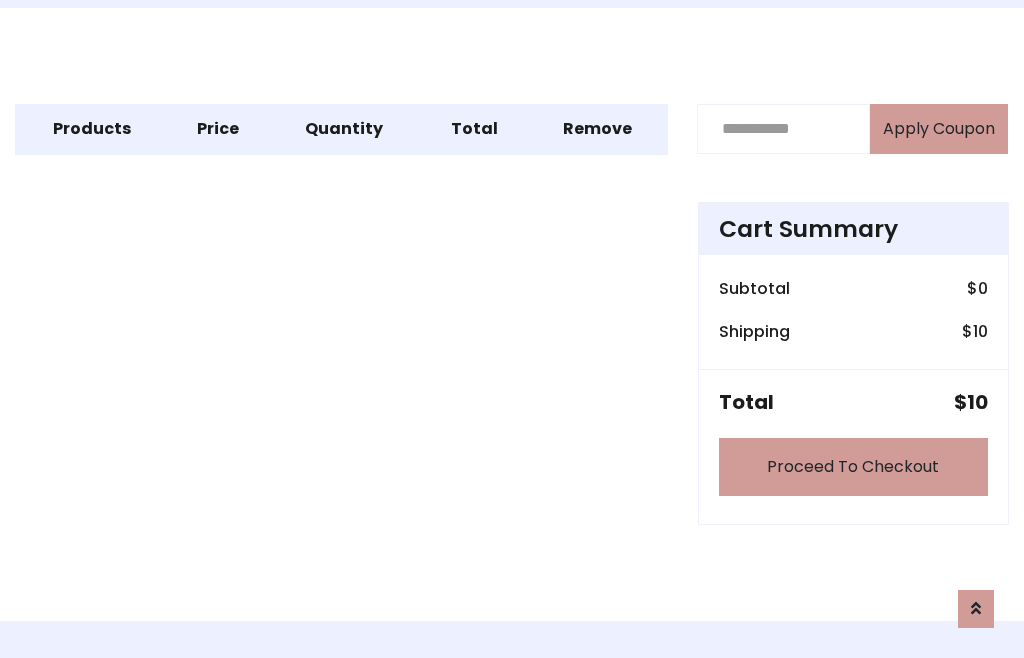scroll, scrollTop: 247, scrollLeft: 0, axis: vertical 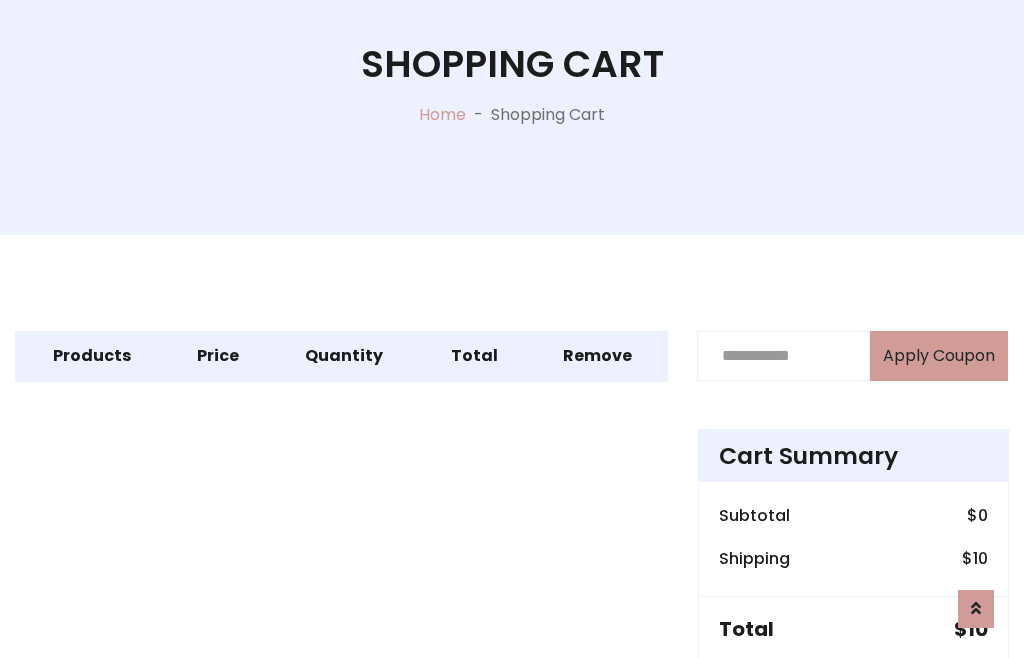 click on "Proceed To Checkout" at bounding box center [853, 694] 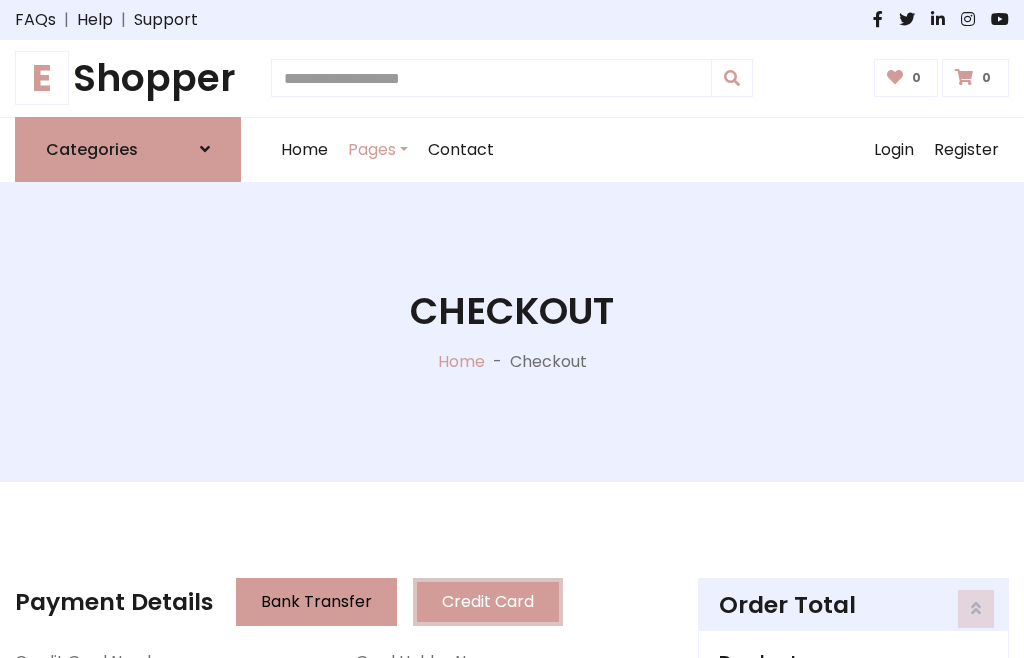 scroll, scrollTop: 137, scrollLeft: 0, axis: vertical 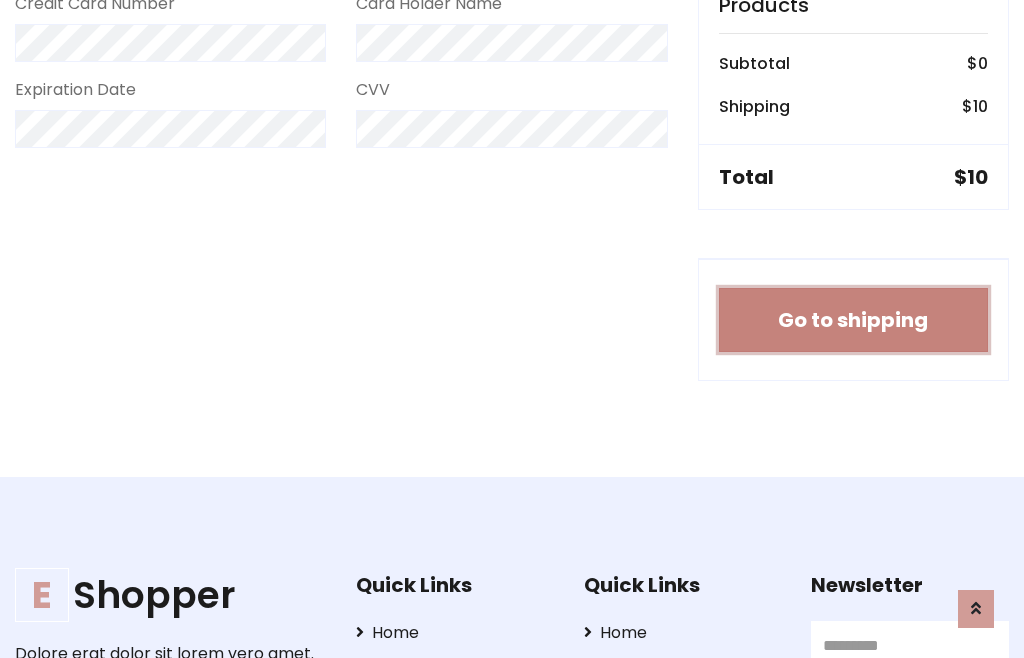 click on "Go to shipping" at bounding box center (853, 320) 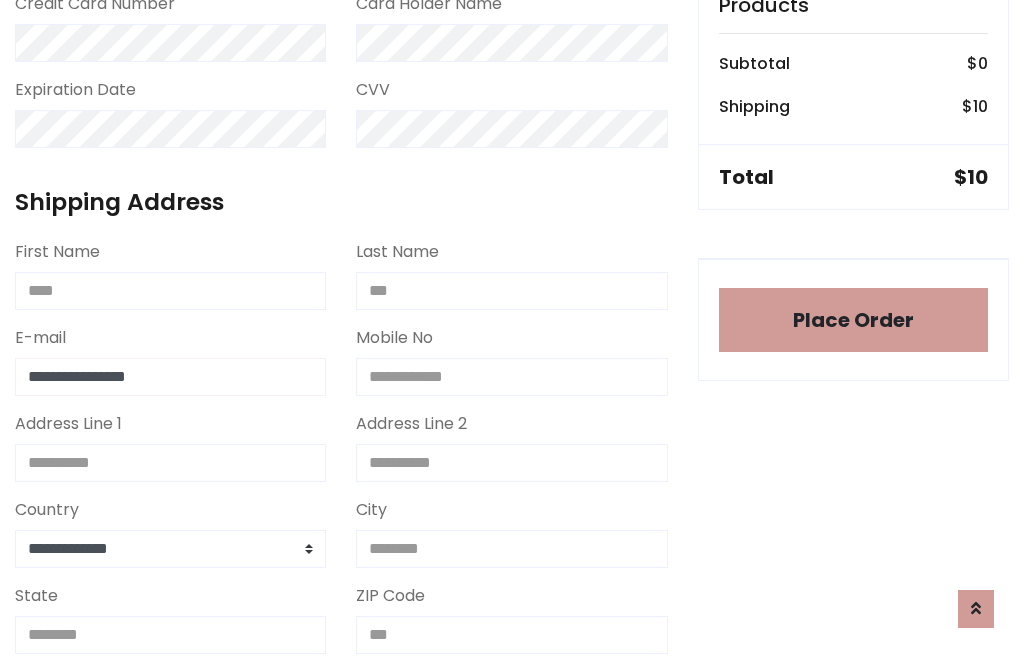 type on "**********" 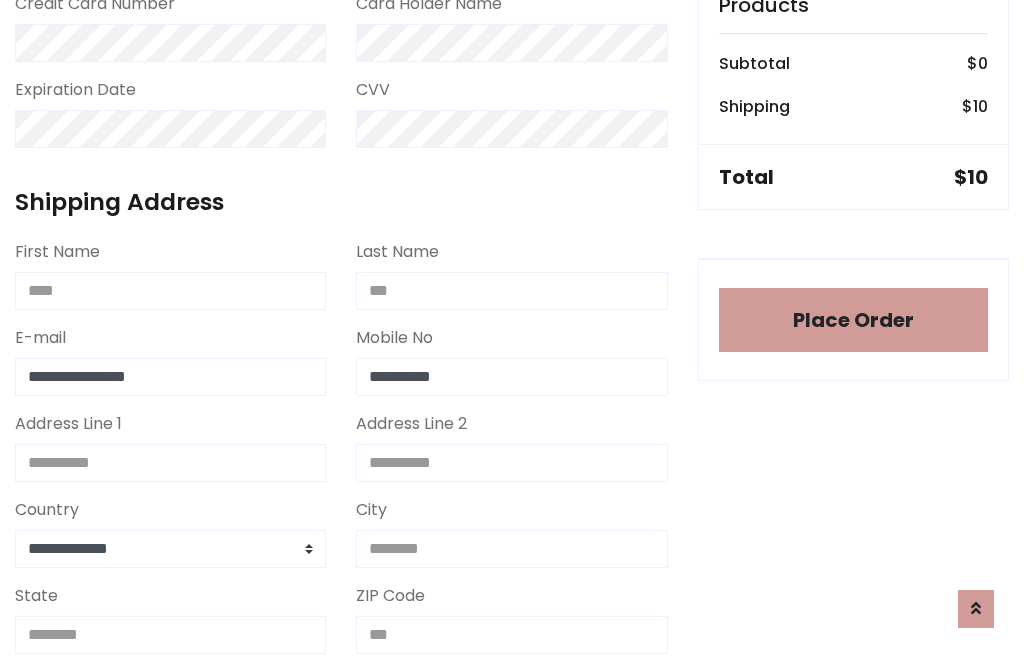 type on "**********" 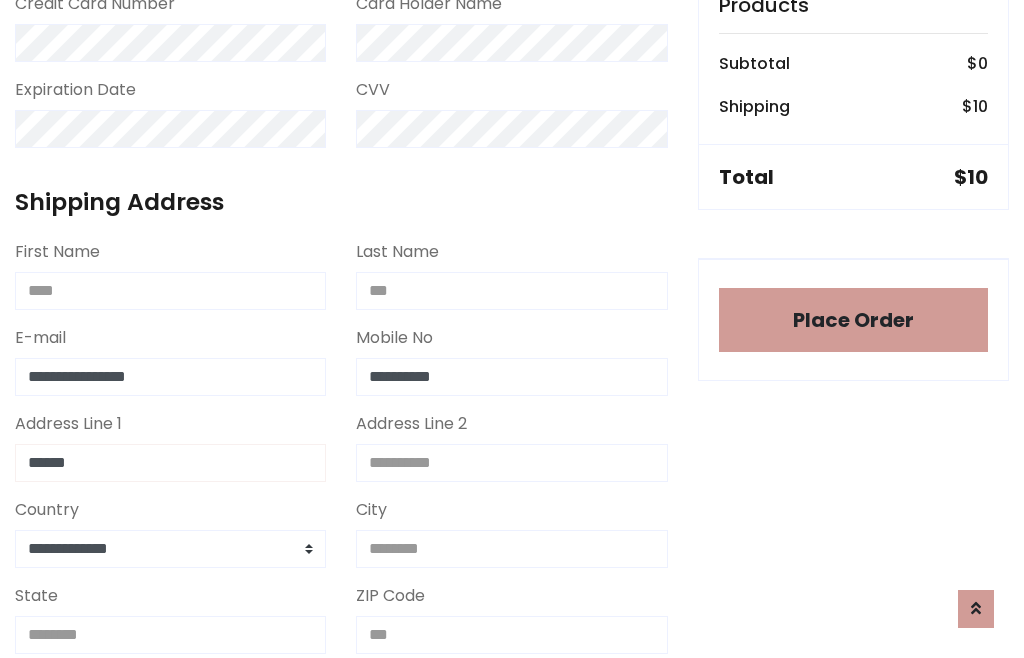 type on "******" 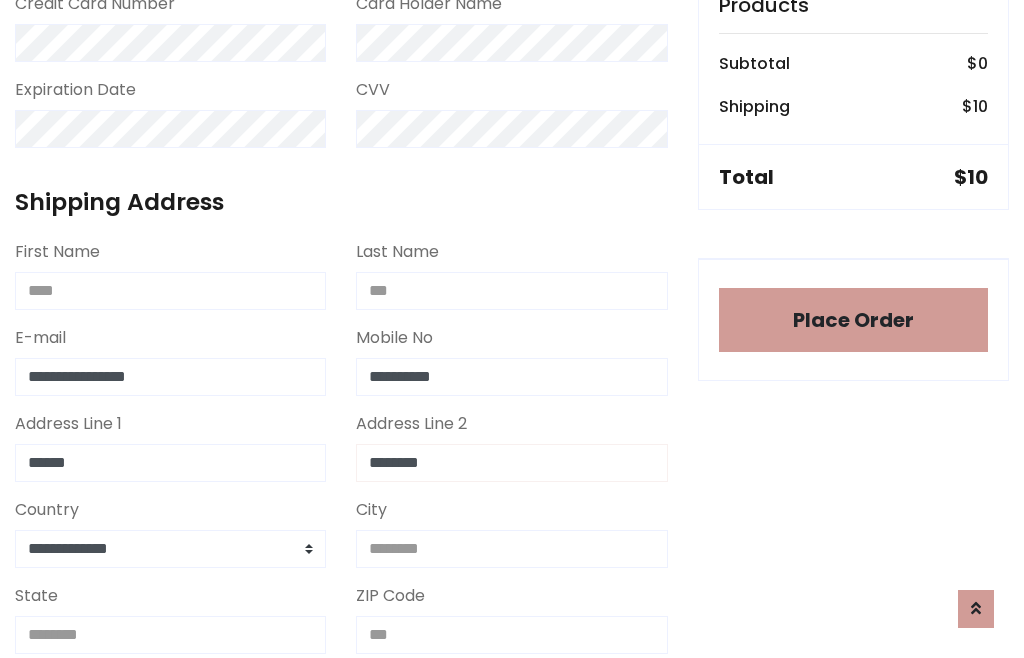 type on "********" 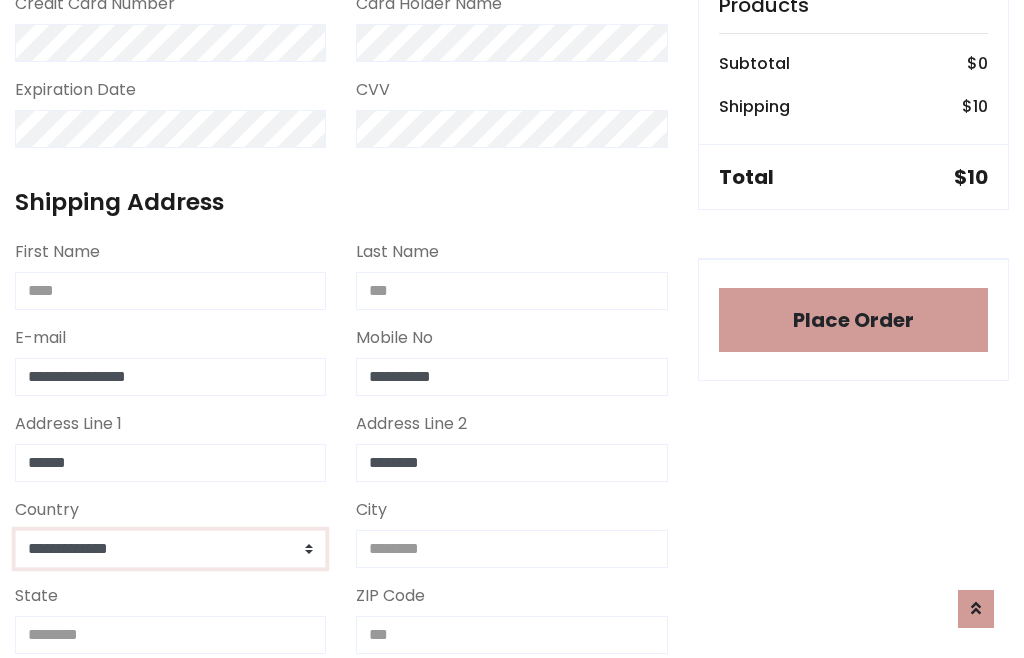 select on "*******" 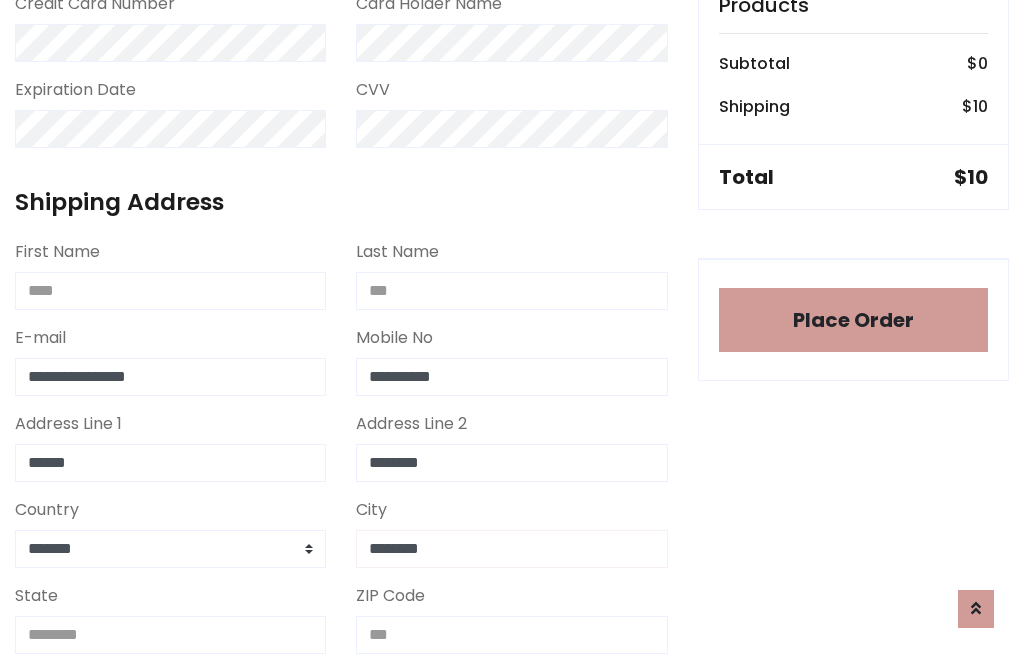type on "********" 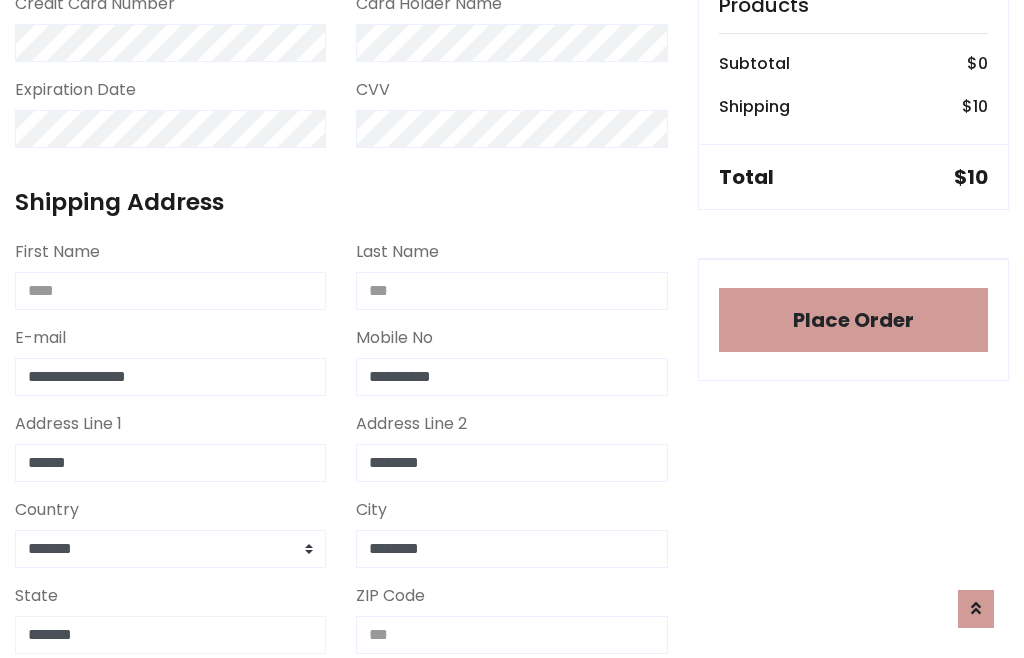 type on "*******" 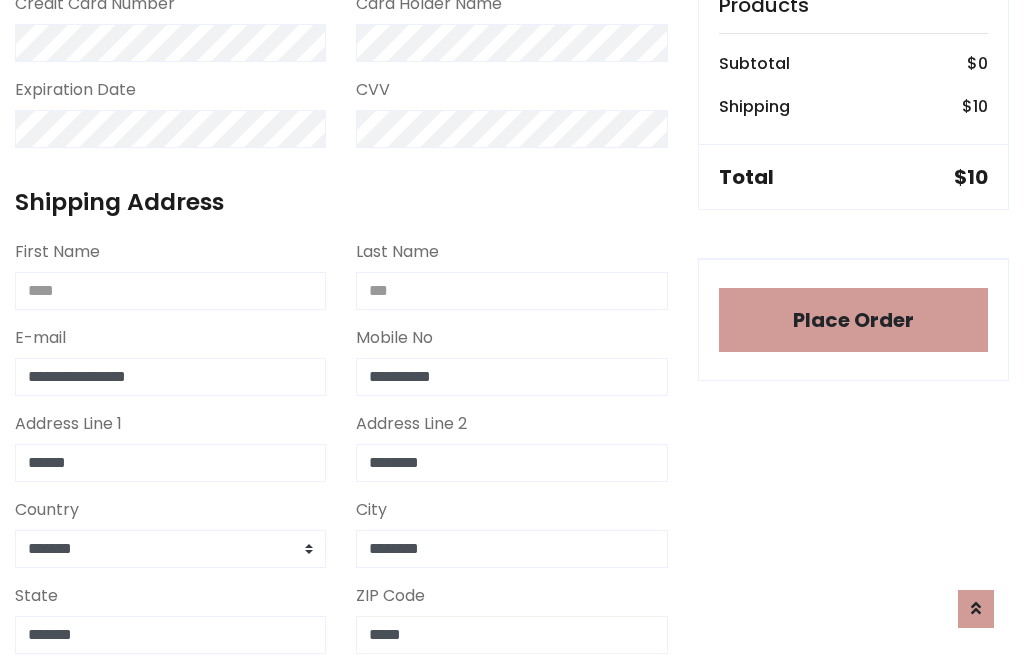 scroll, scrollTop: 403, scrollLeft: 0, axis: vertical 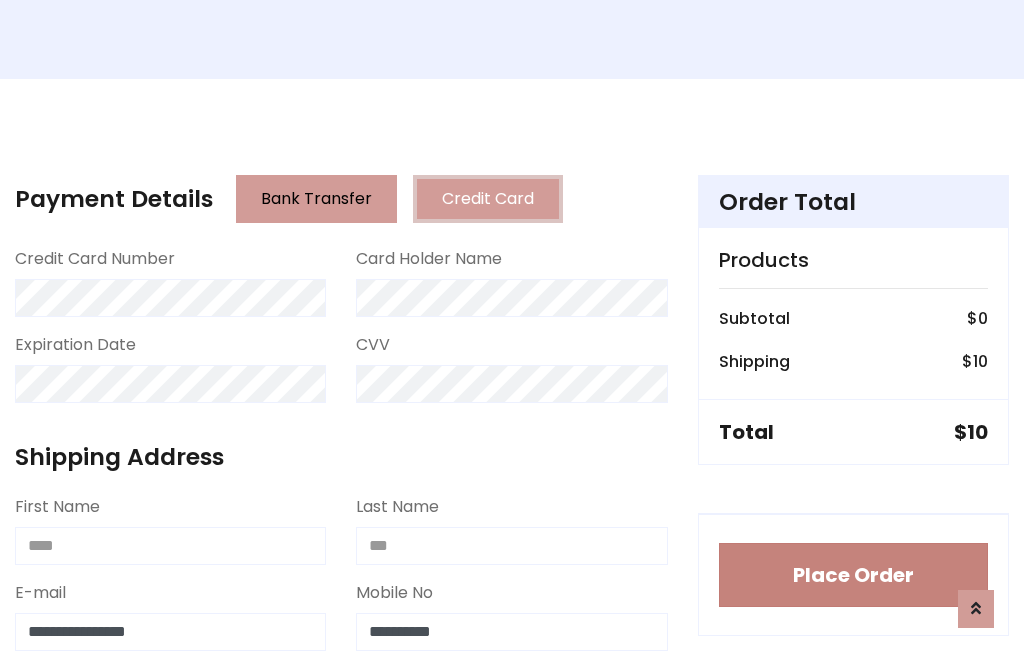 type on "*****" 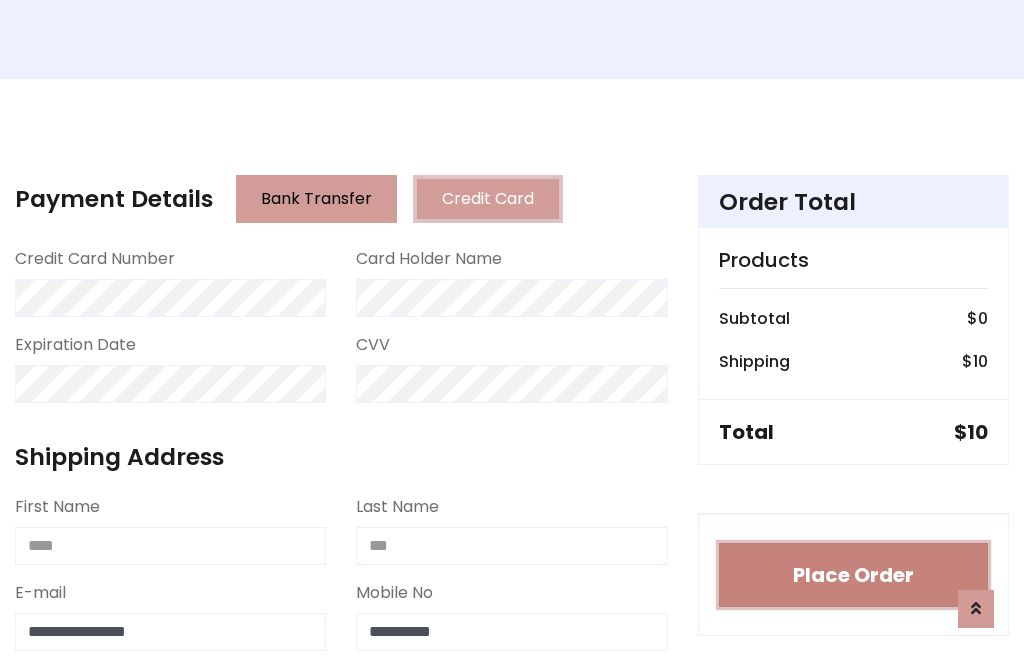 click on "Place Order" at bounding box center (853, 575) 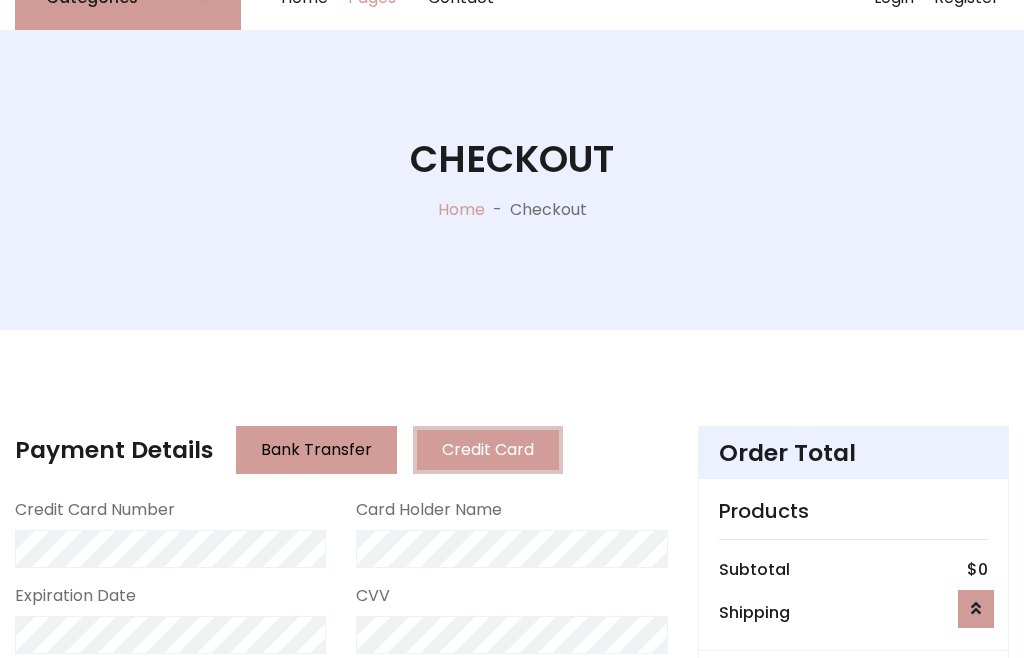 scroll, scrollTop: 0, scrollLeft: 0, axis: both 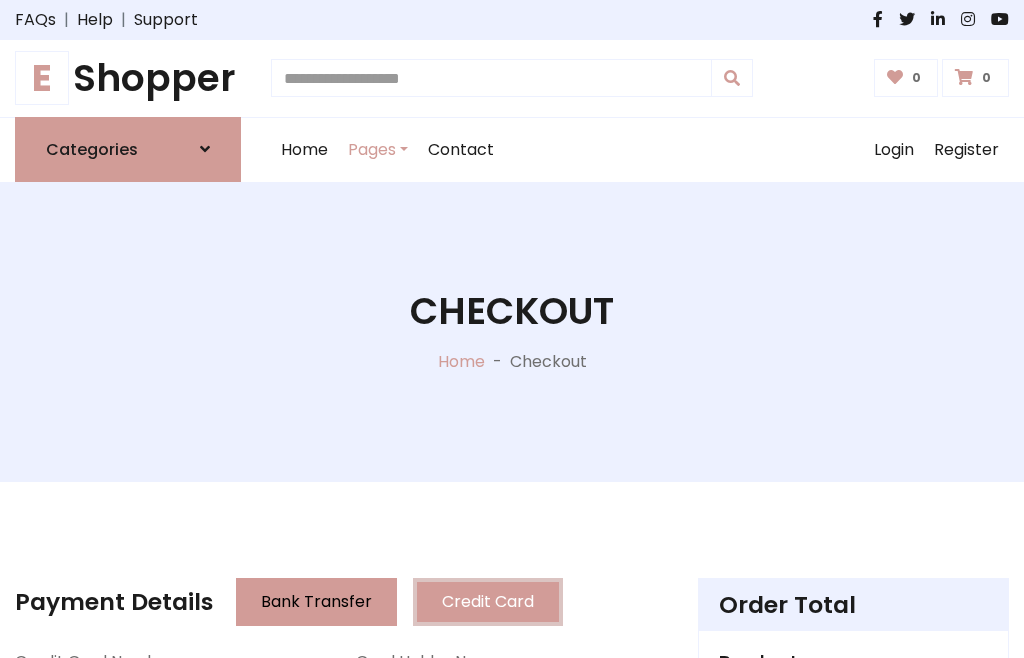 click on "E Shopper" at bounding box center [128, 78] 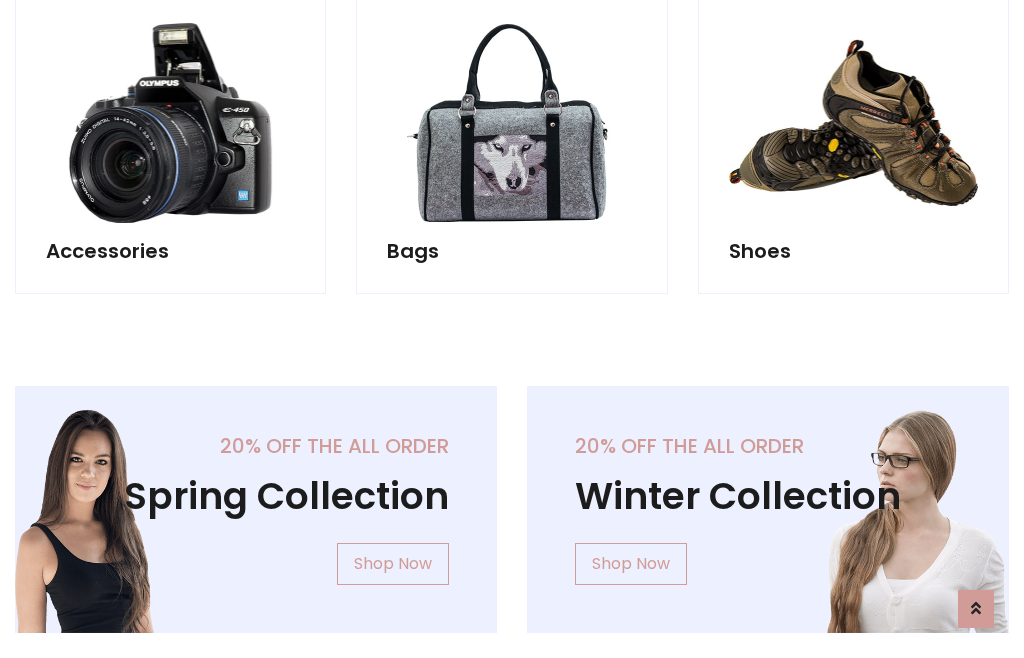 scroll, scrollTop: 770, scrollLeft: 0, axis: vertical 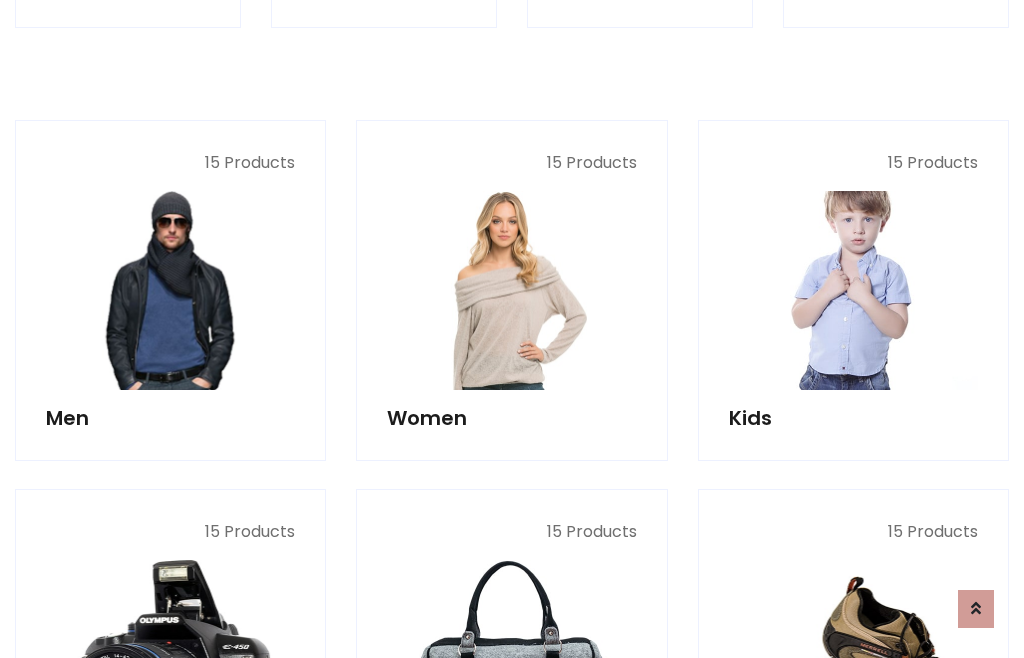 click at bounding box center (853, 290) 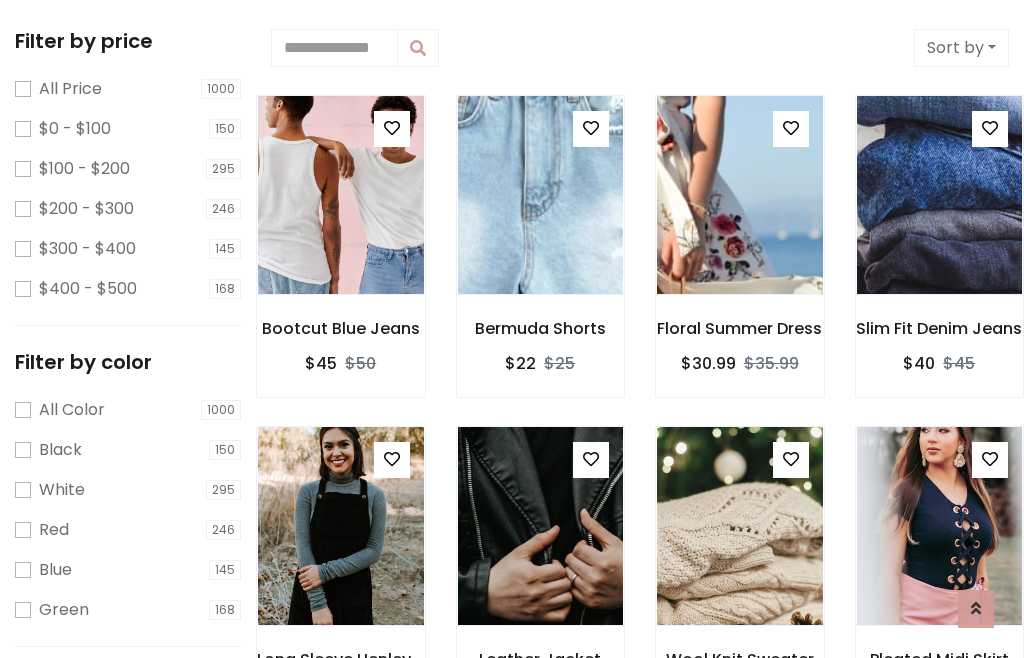 scroll, scrollTop: 549, scrollLeft: 0, axis: vertical 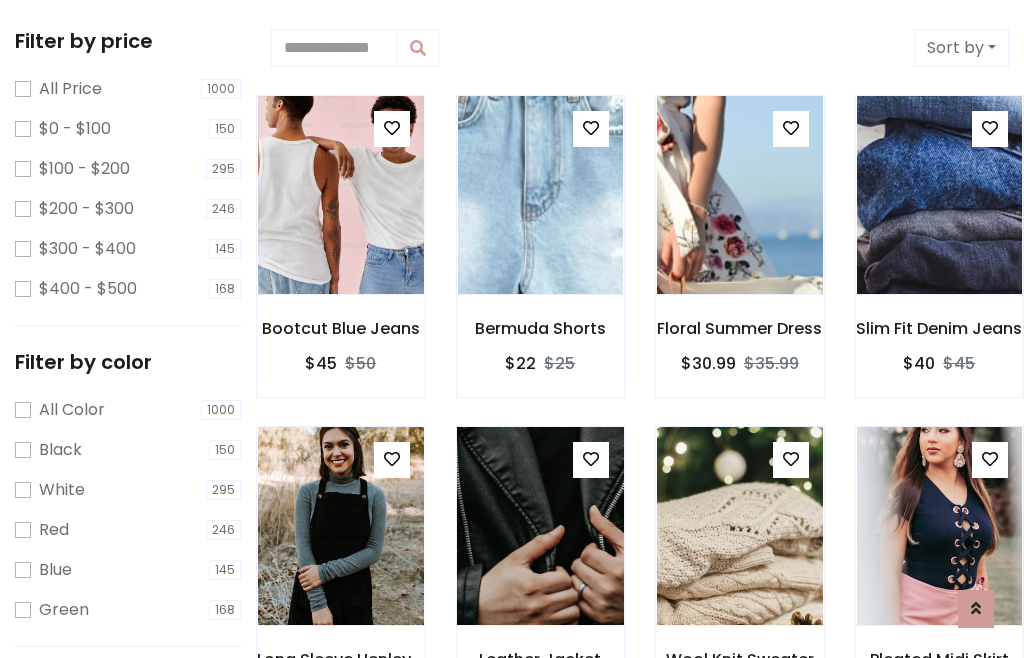 click at bounding box center [591, 459] 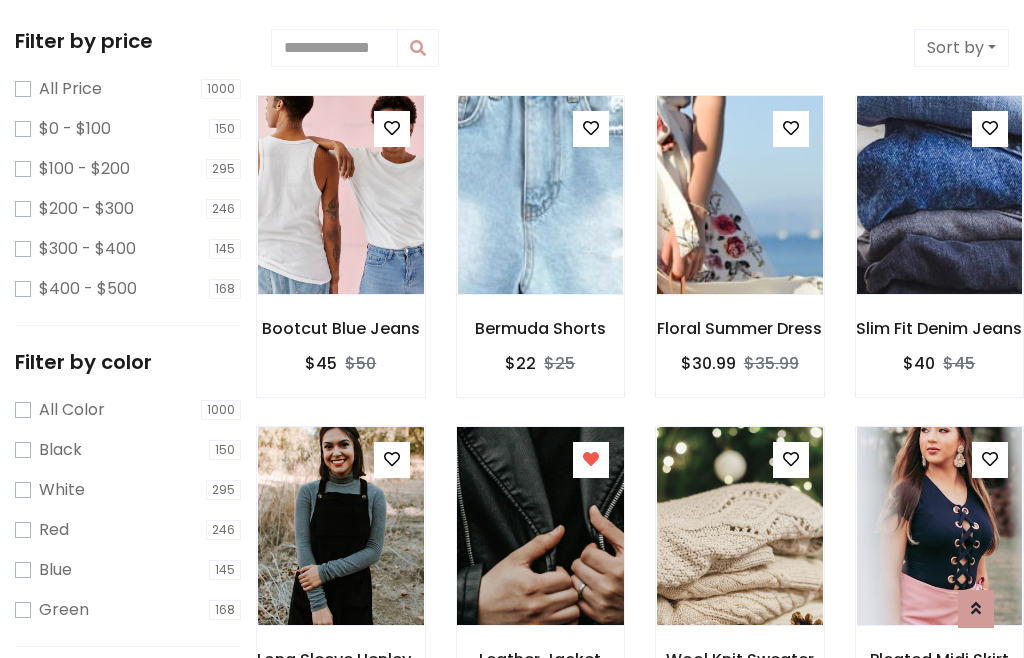 scroll, scrollTop: 101, scrollLeft: 0, axis: vertical 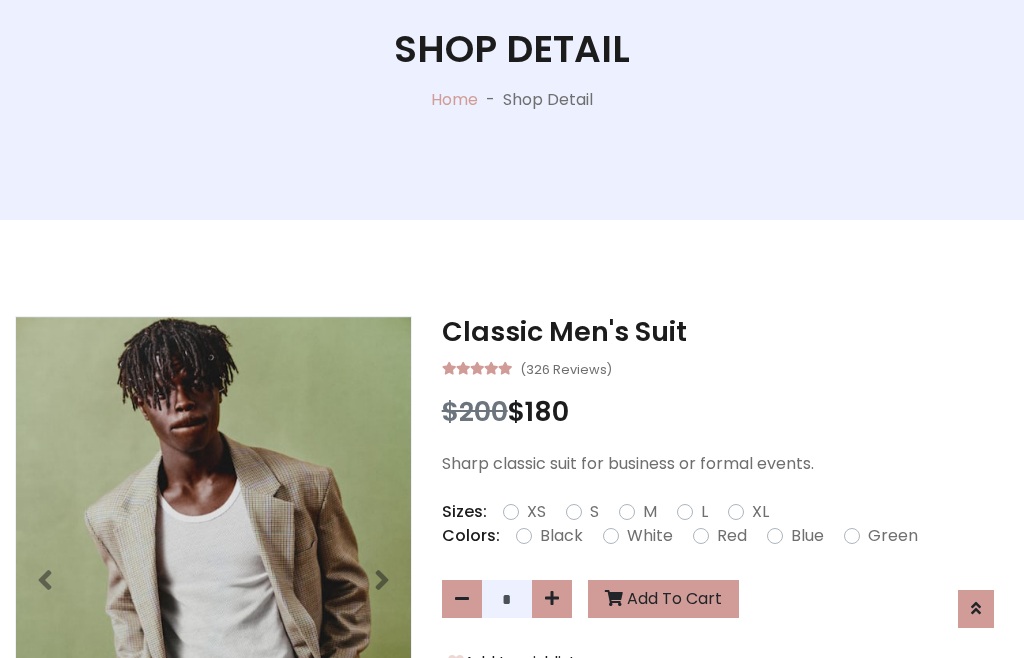 click on "XL" at bounding box center (760, 512) 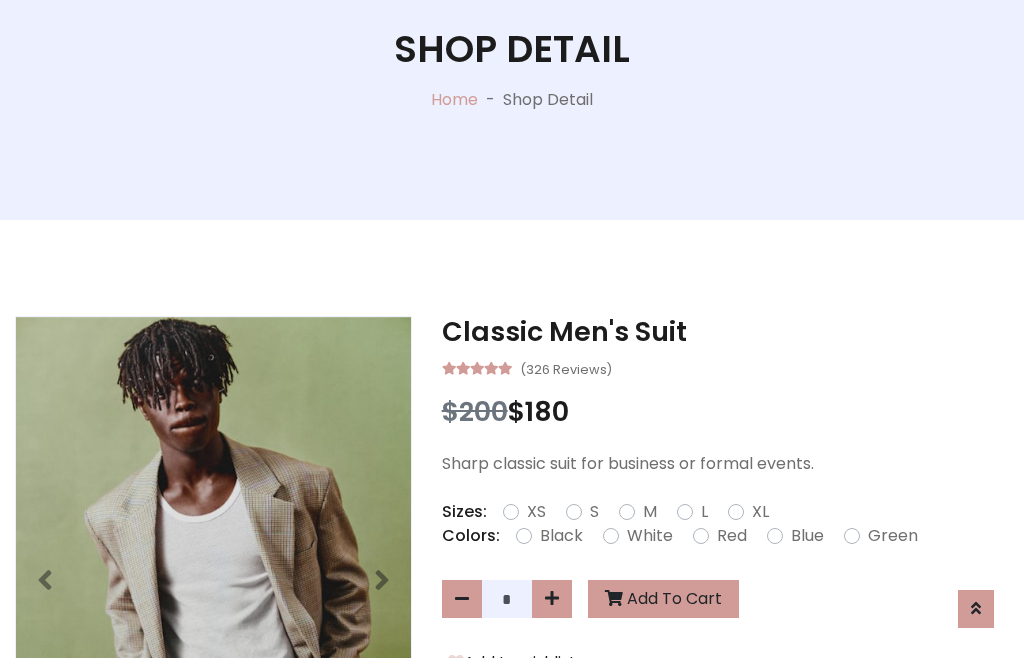 click on "Black" at bounding box center (561, 536) 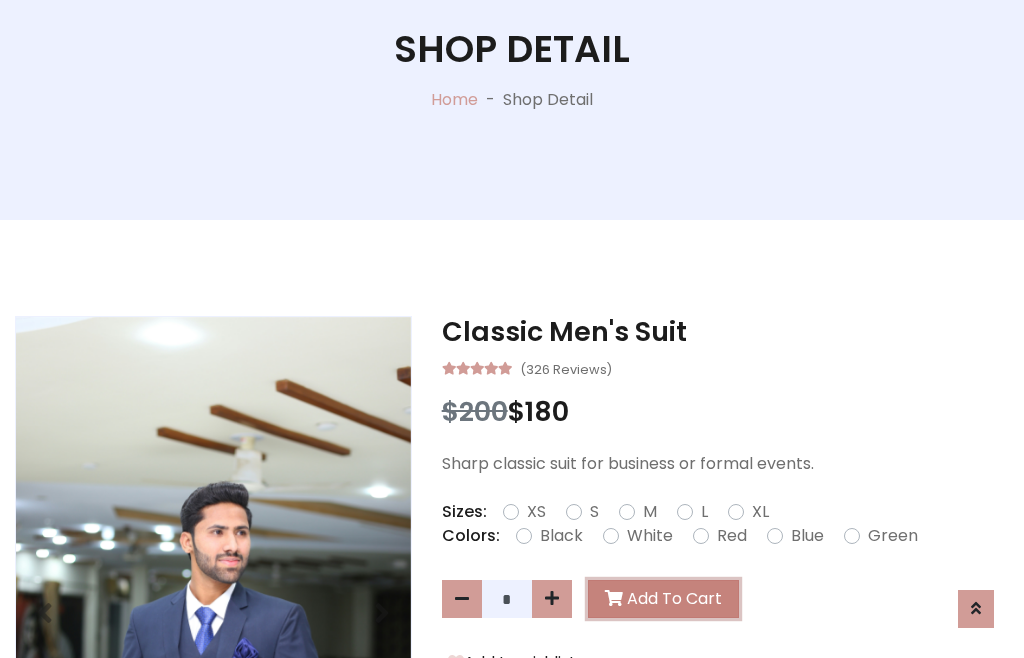 click on "Add To Cart" at bounding box center [663, 599] 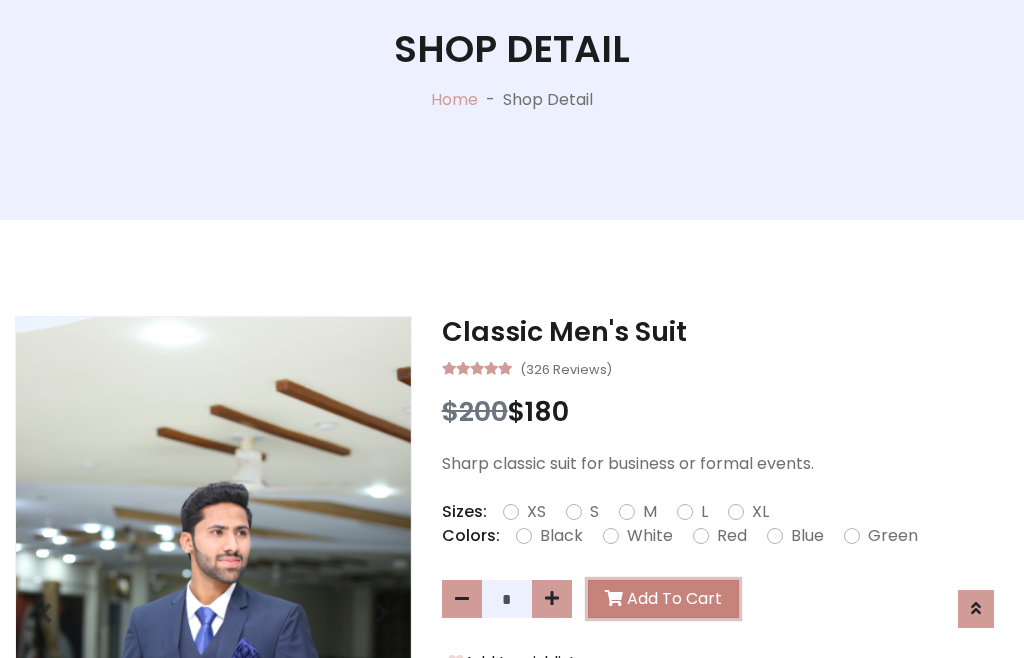 scroll, scrollTop: 0, scrollLeft: 0, axis: both 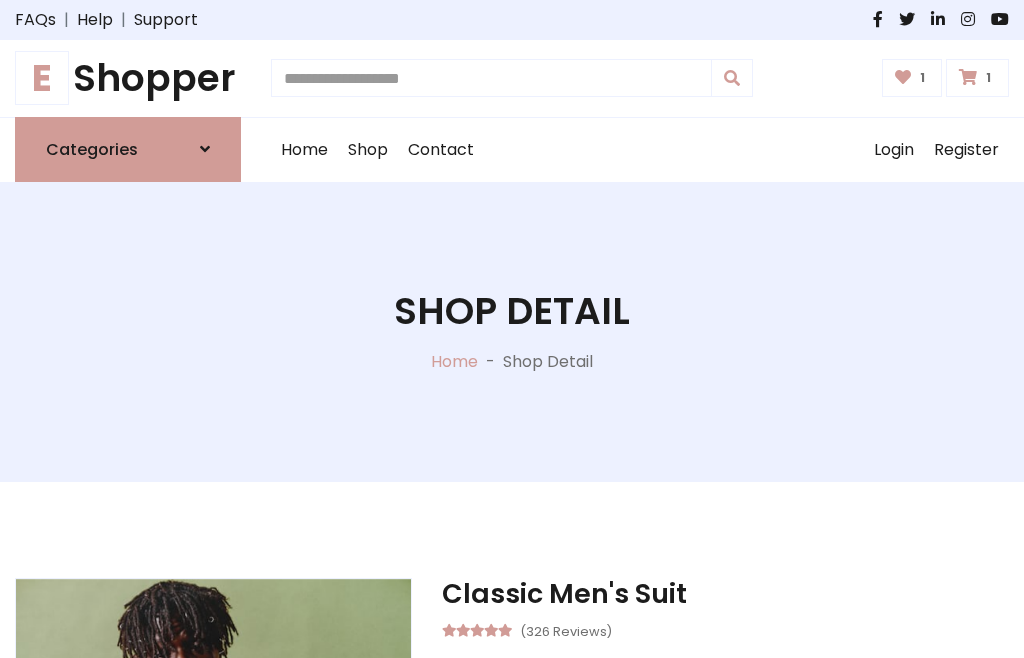 click at bounding box center [968, 77] 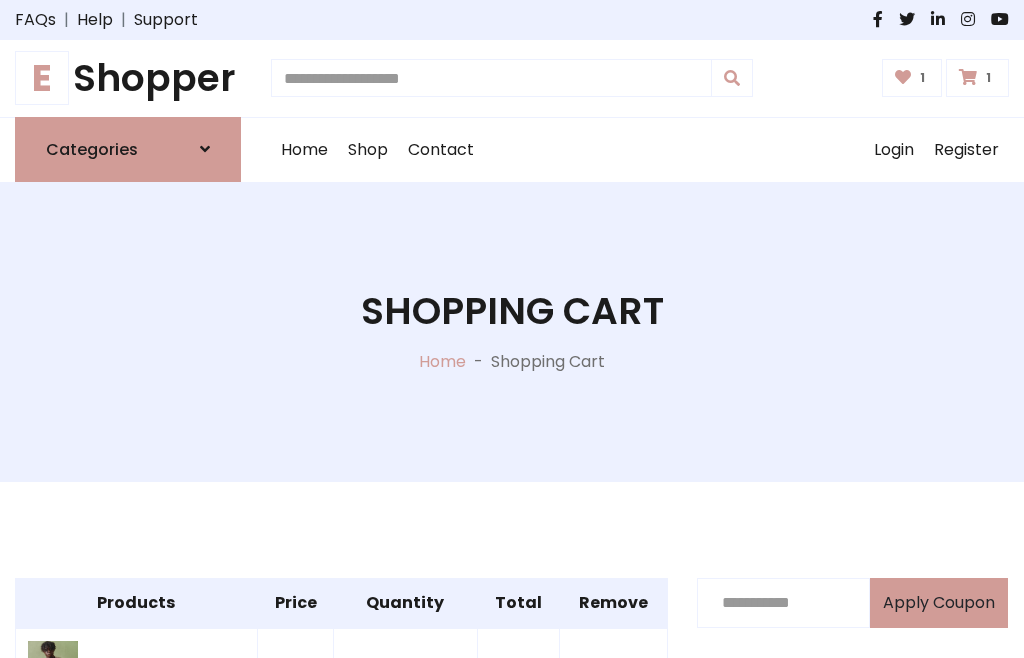scroll, scrollTop: 570, scrollLeft: 0, axis: vertical 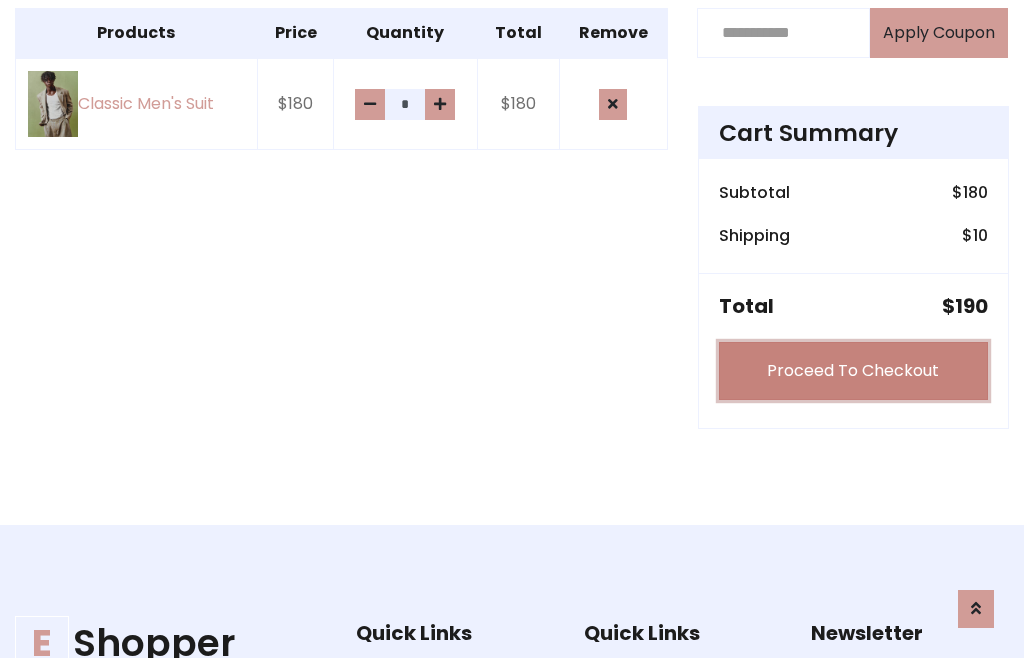 click on "Proceed To Checkout" at bounding box center [853, 371] 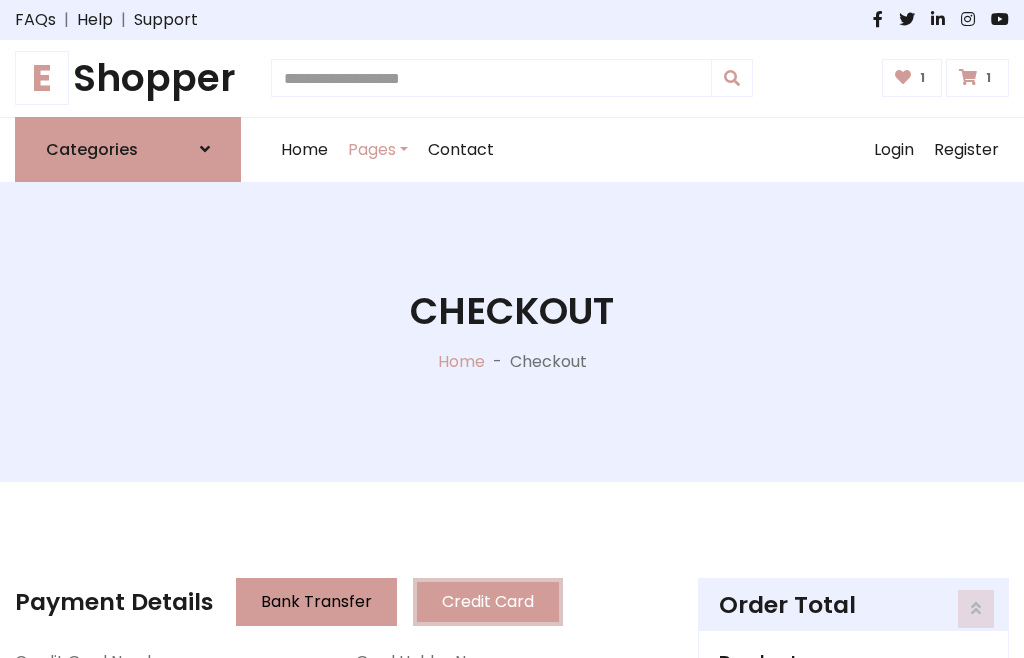 scroll, scrollTop: 201, scrollLeft: 0, axis: vertical 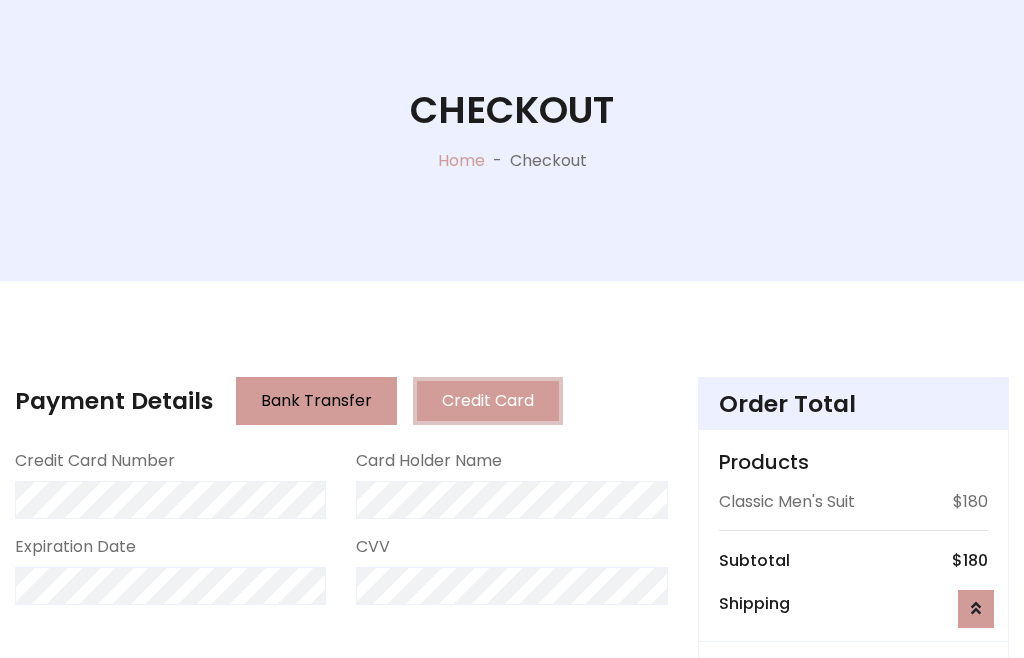 click on "Go to shipping" at bounding box center [853, 817] 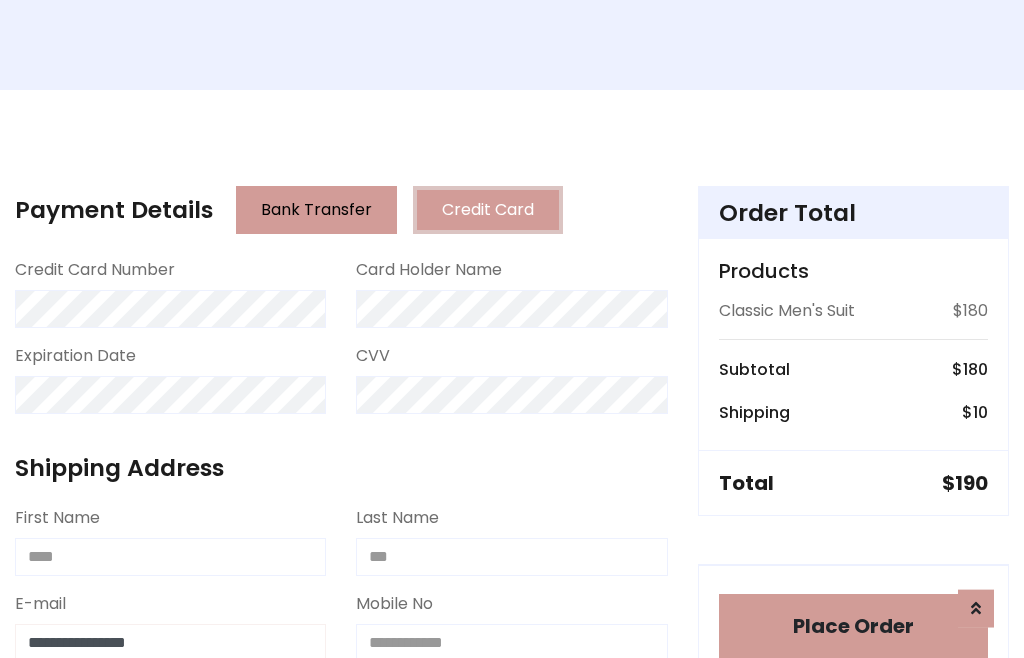 type on "**********" 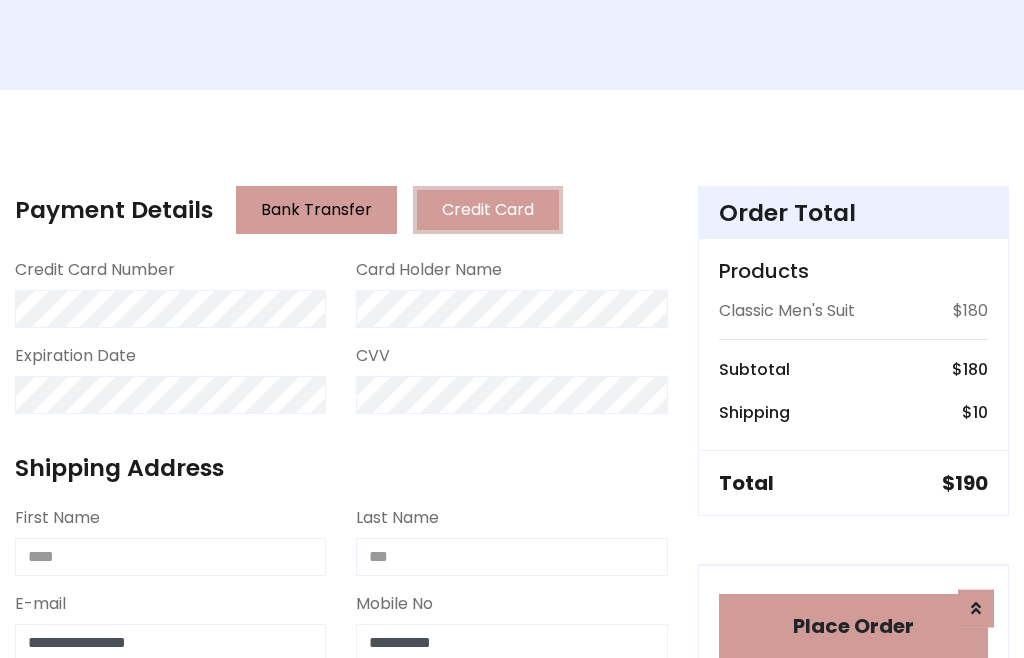 scroll, scrollTop: 573, scrollLeft: 0, axis: vertical 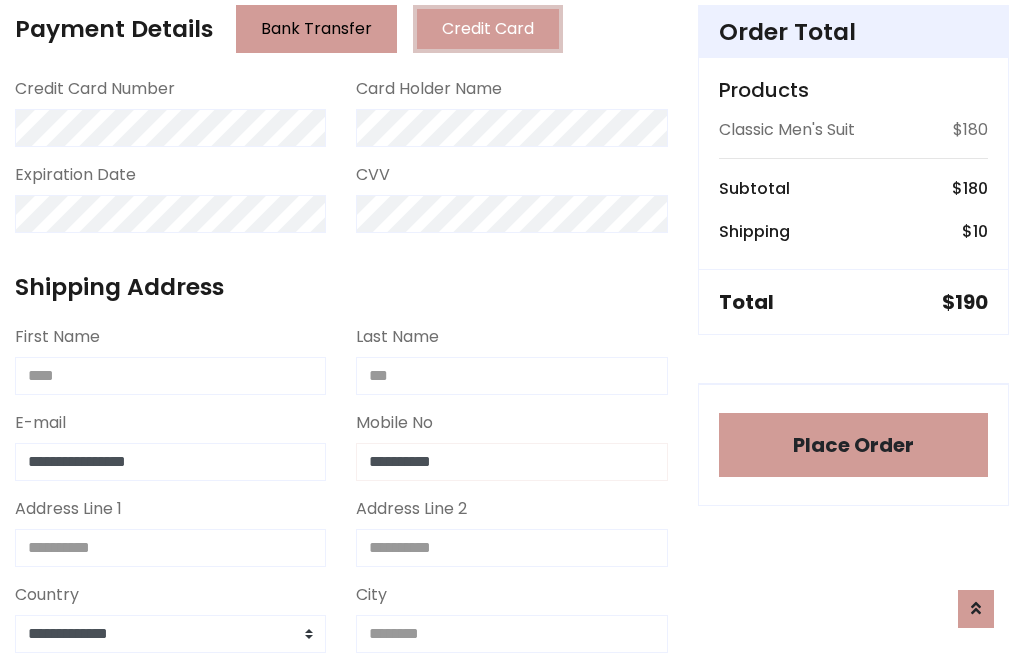 type on "**********" 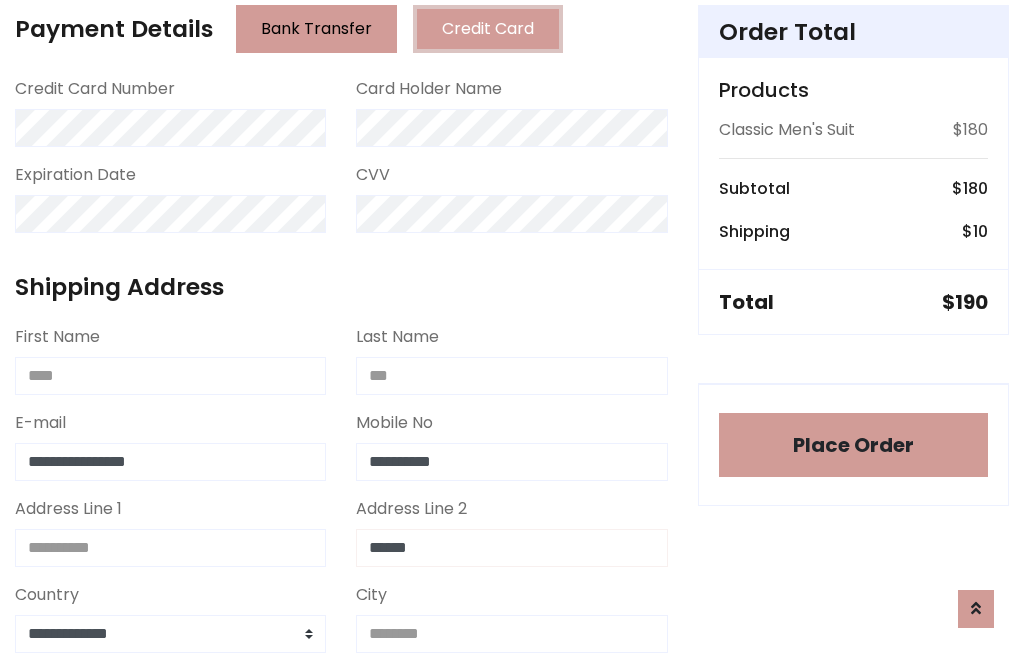 type on "******" 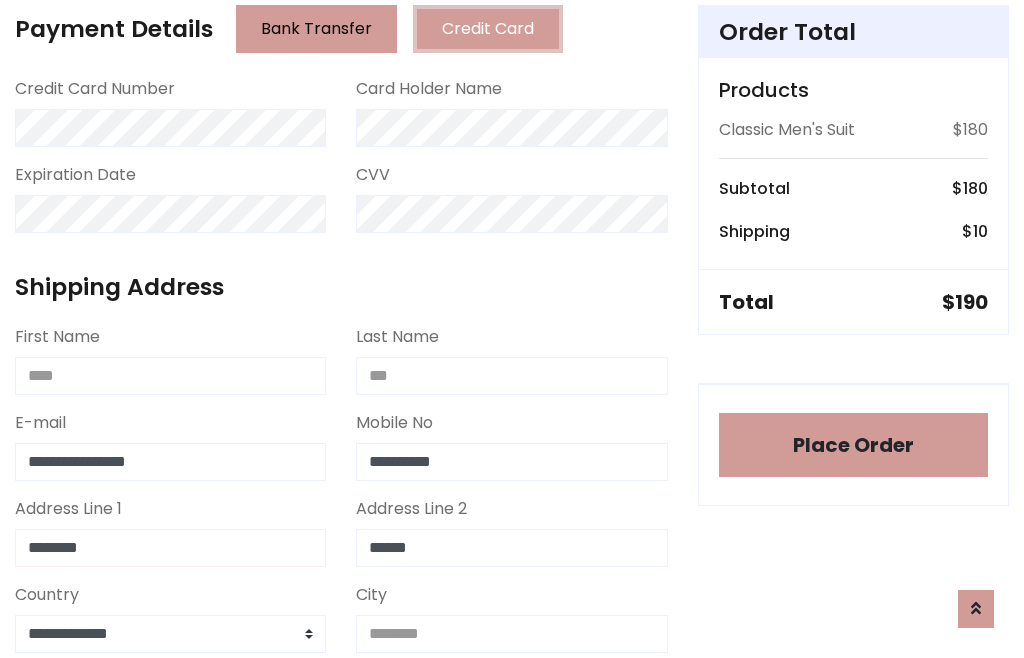 type on "********" 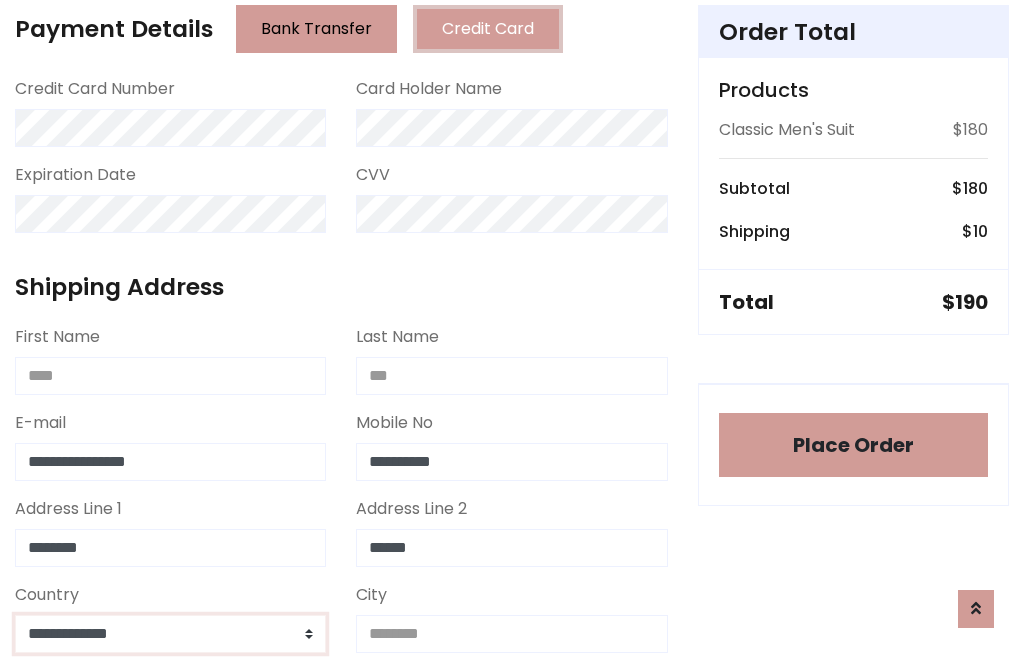 select on "*******" 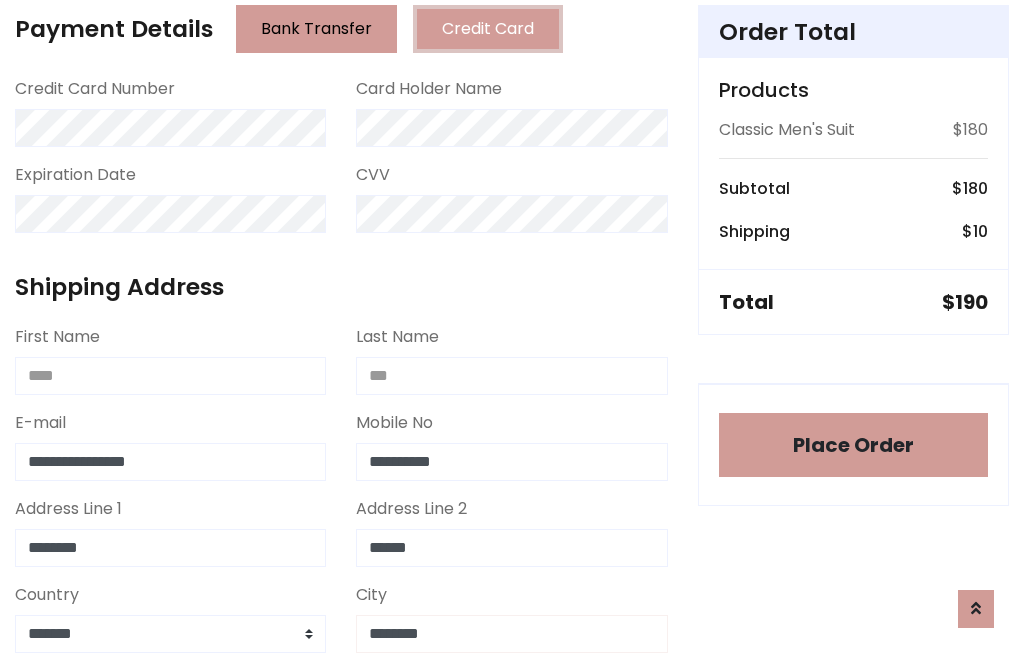 type on "********" 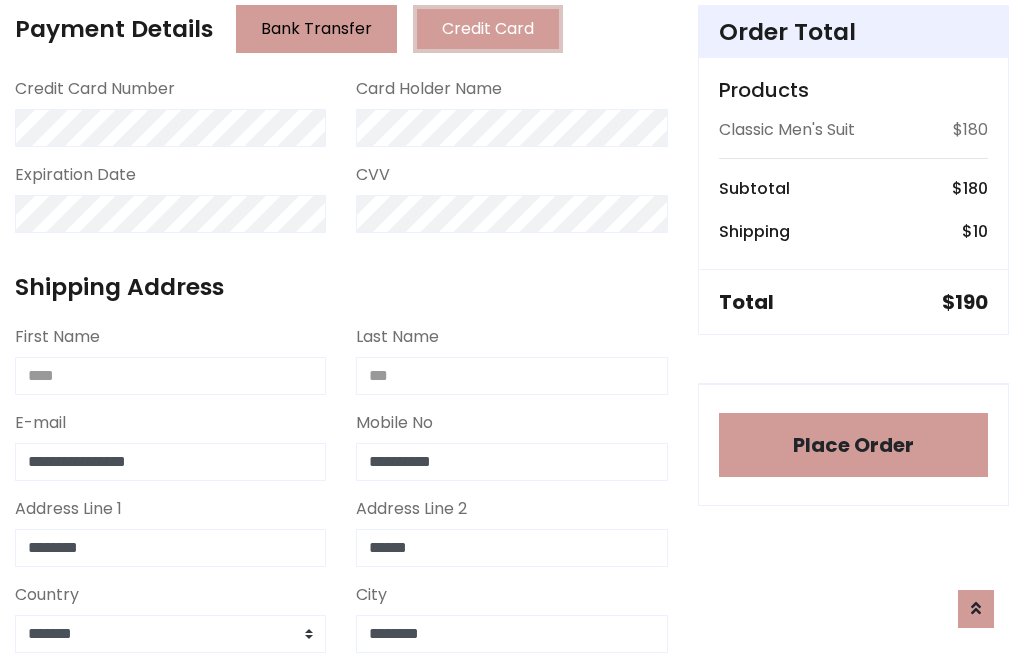 scroll, scrollTop: 654, scrollLeft: 0, axis: vertical 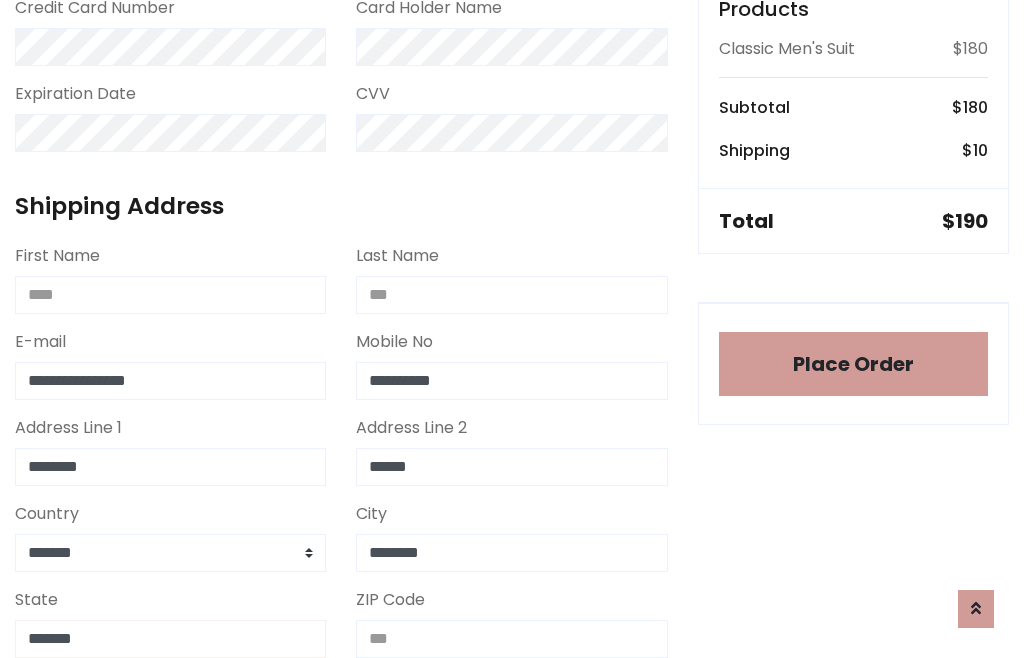type on "*******" 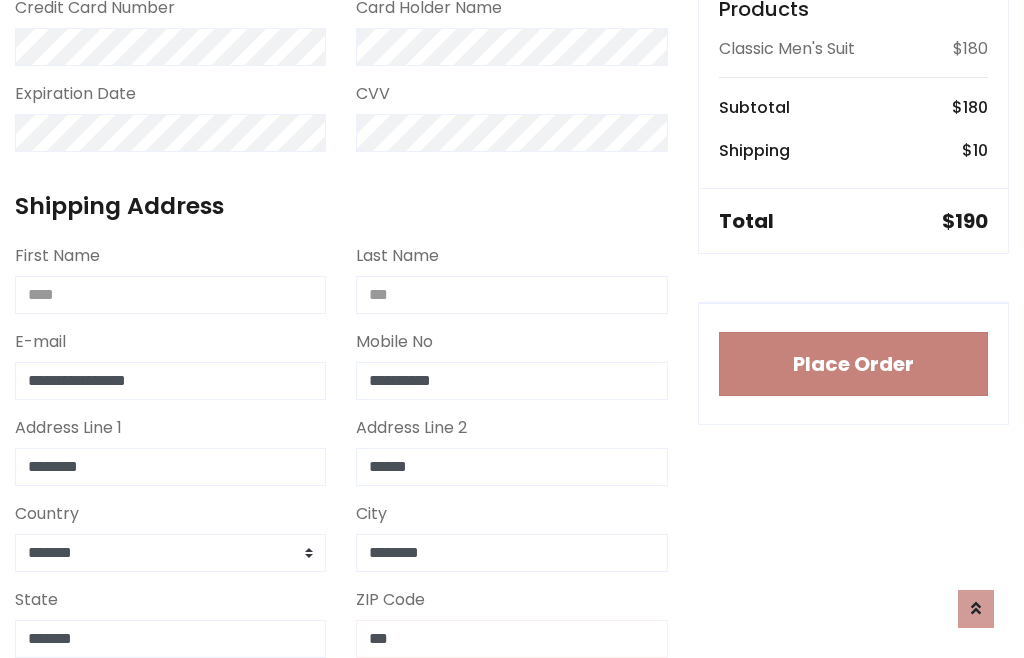 type on "***" 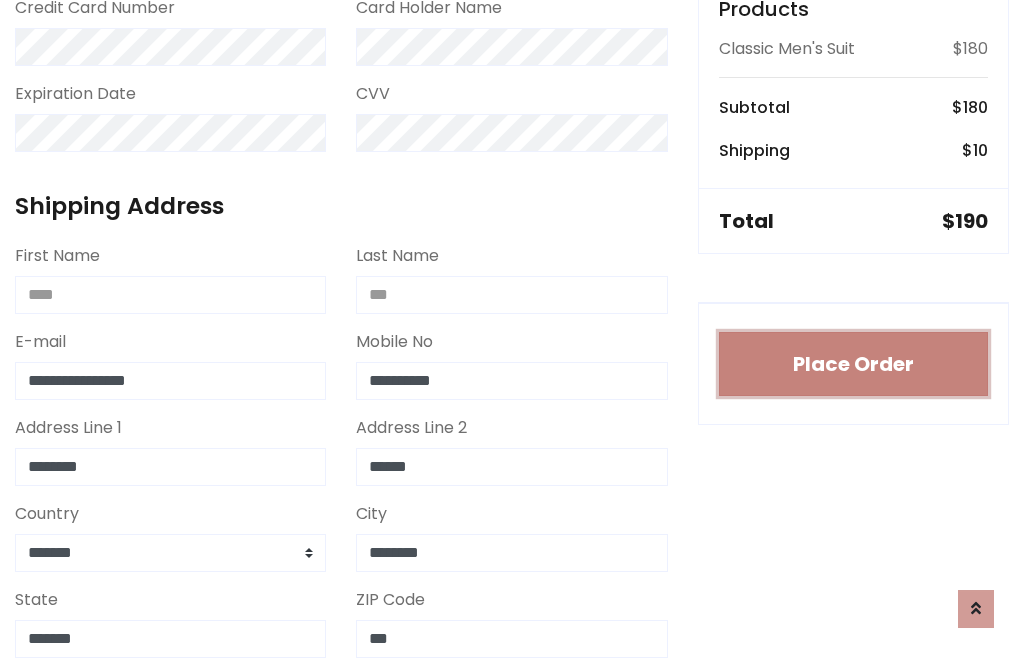 click on "Place Order" at bounding box center [853, 364] 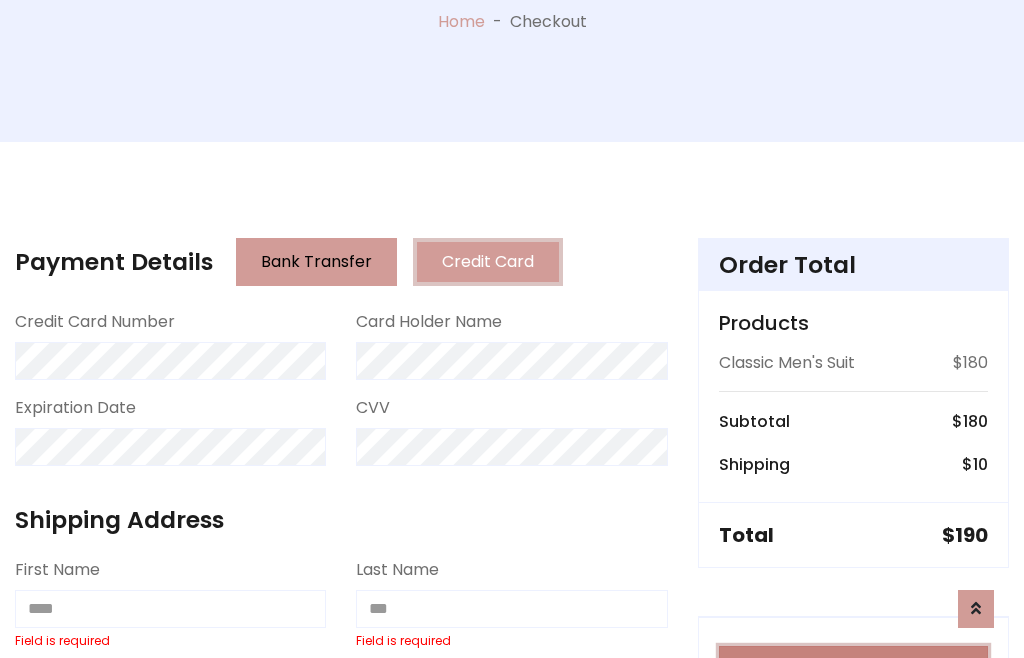scroll, scrollTop: 0, scrollLeft: 0, axis: both 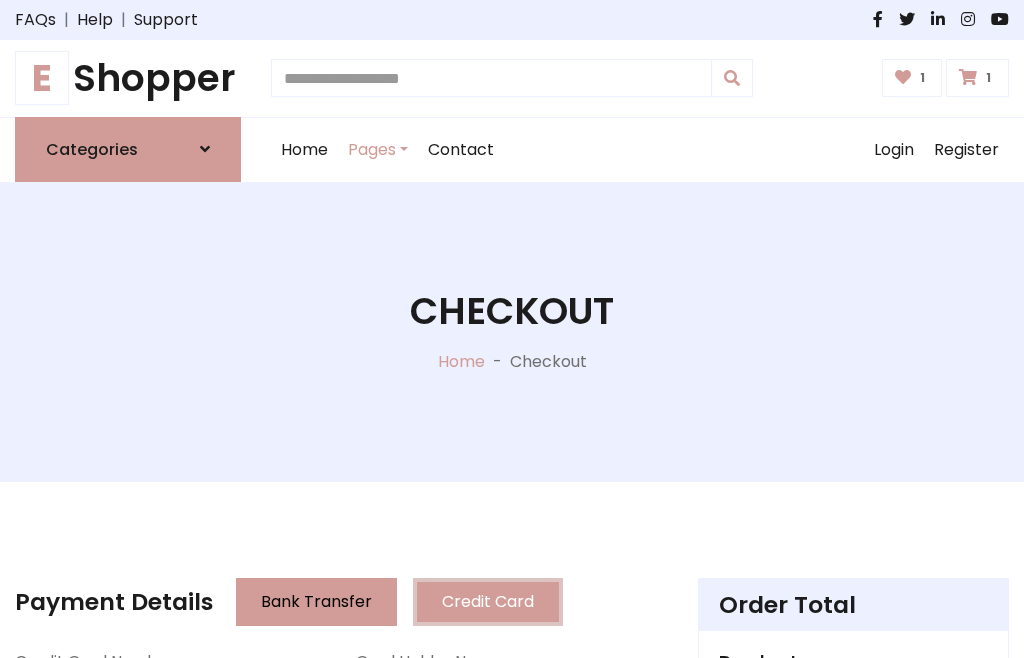 click on "E" at bounding box center [42, 78] 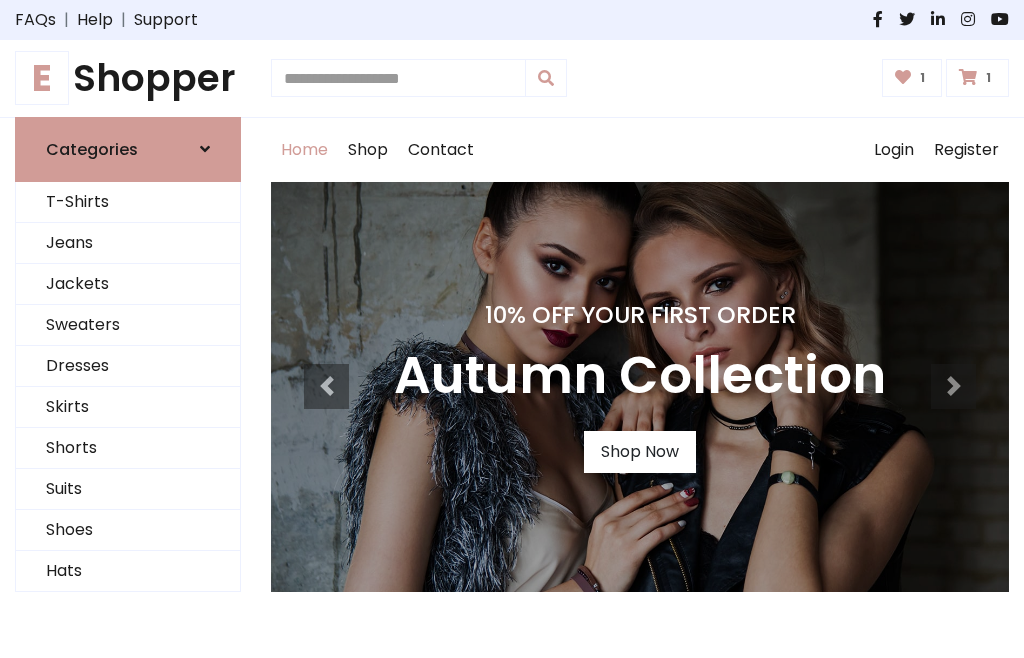 scroll, scrollTop: 0, scrollLeft: 0, axis: both 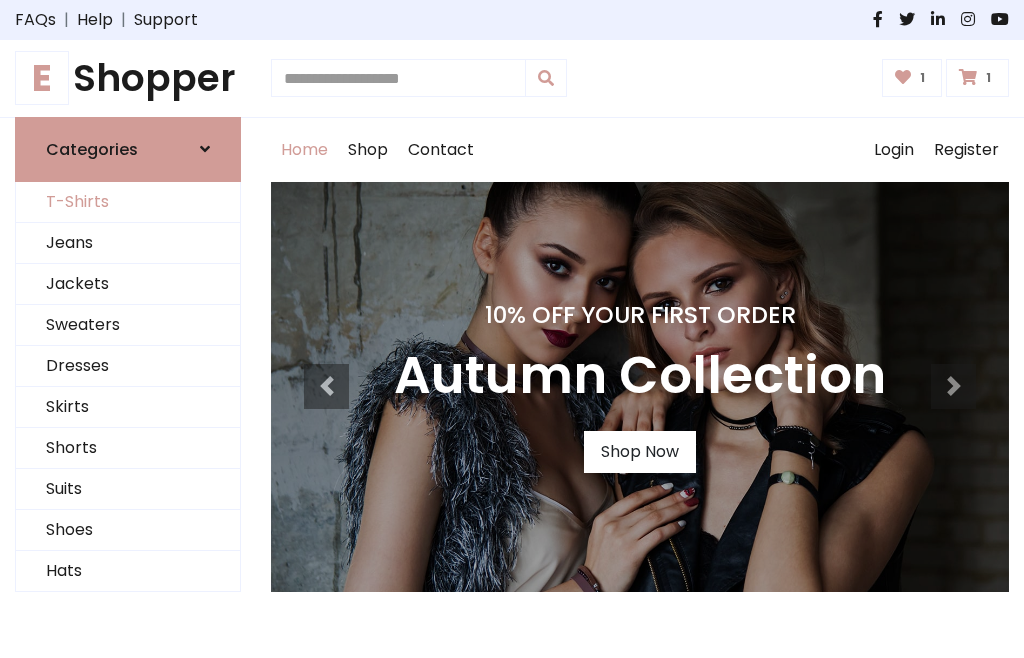 click on "T-Shirts" at bounding box center (128, 202) 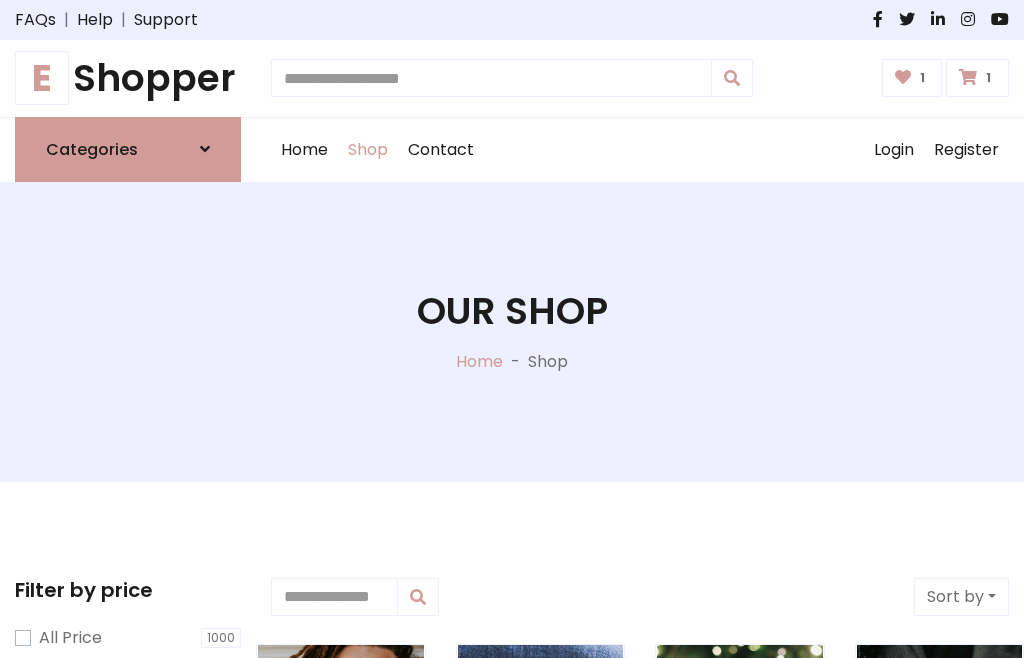 scroll, scrollTop: 0, scrollLeft: 0, axis: both 